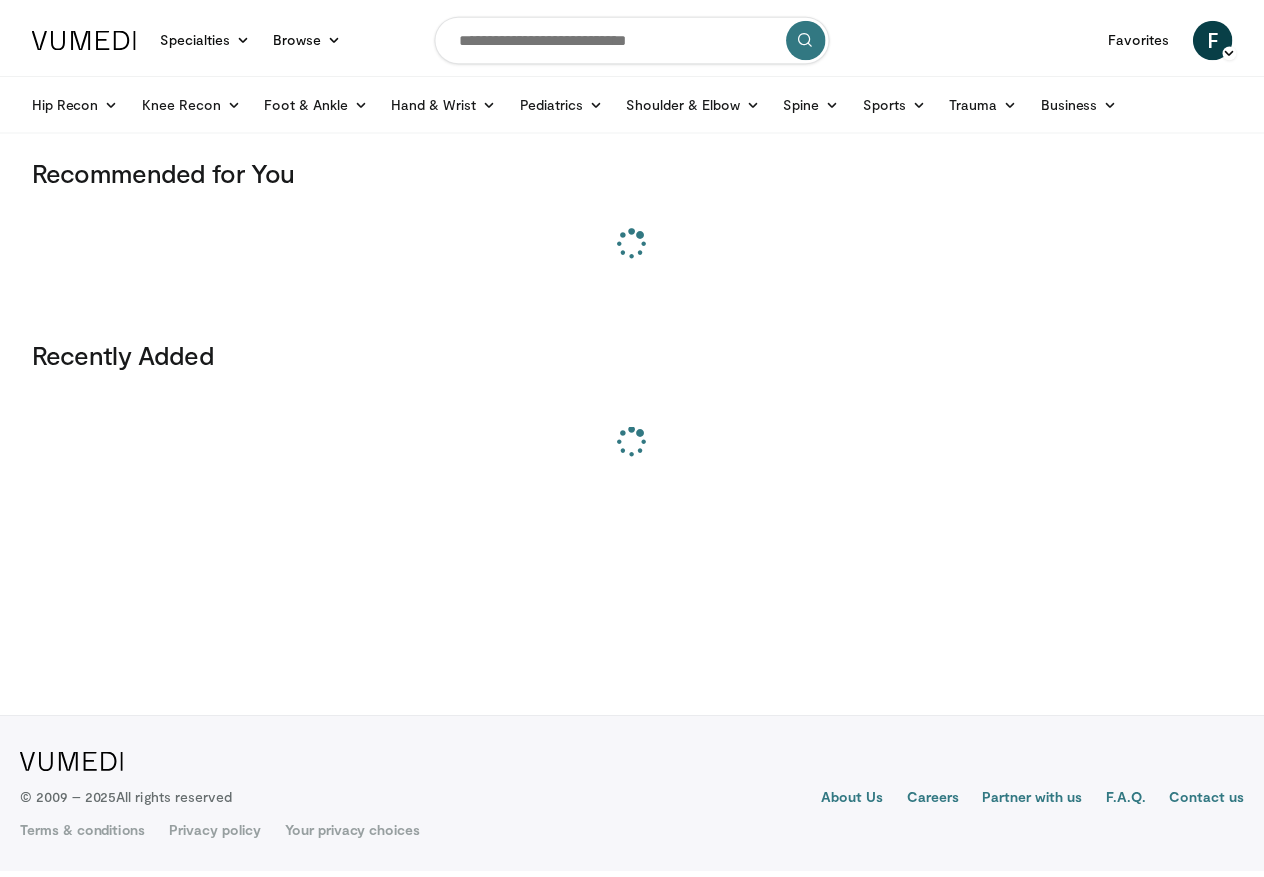 scroll, scrollTop: 0, scrollLeft: 0, axis: both 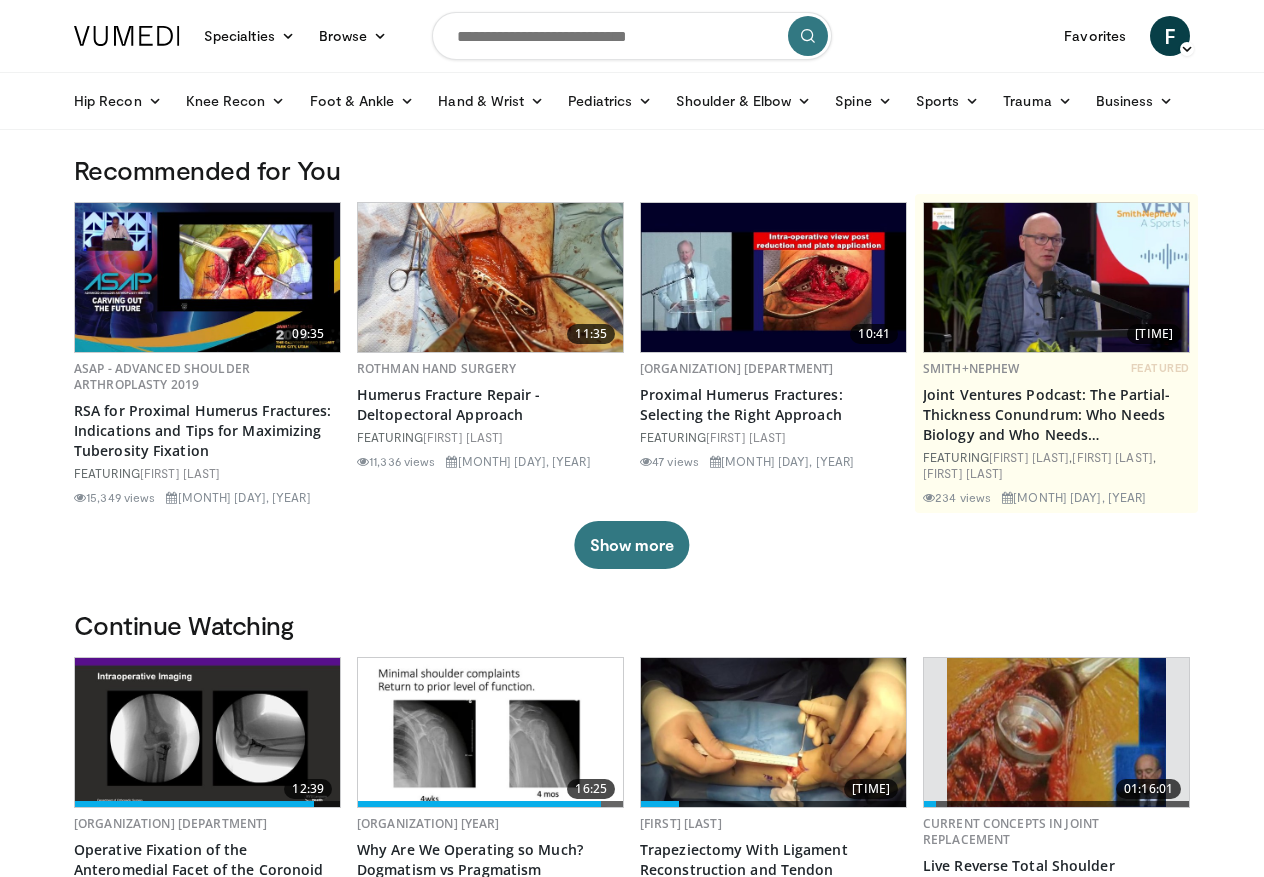 click at bounding box center (632, 36) 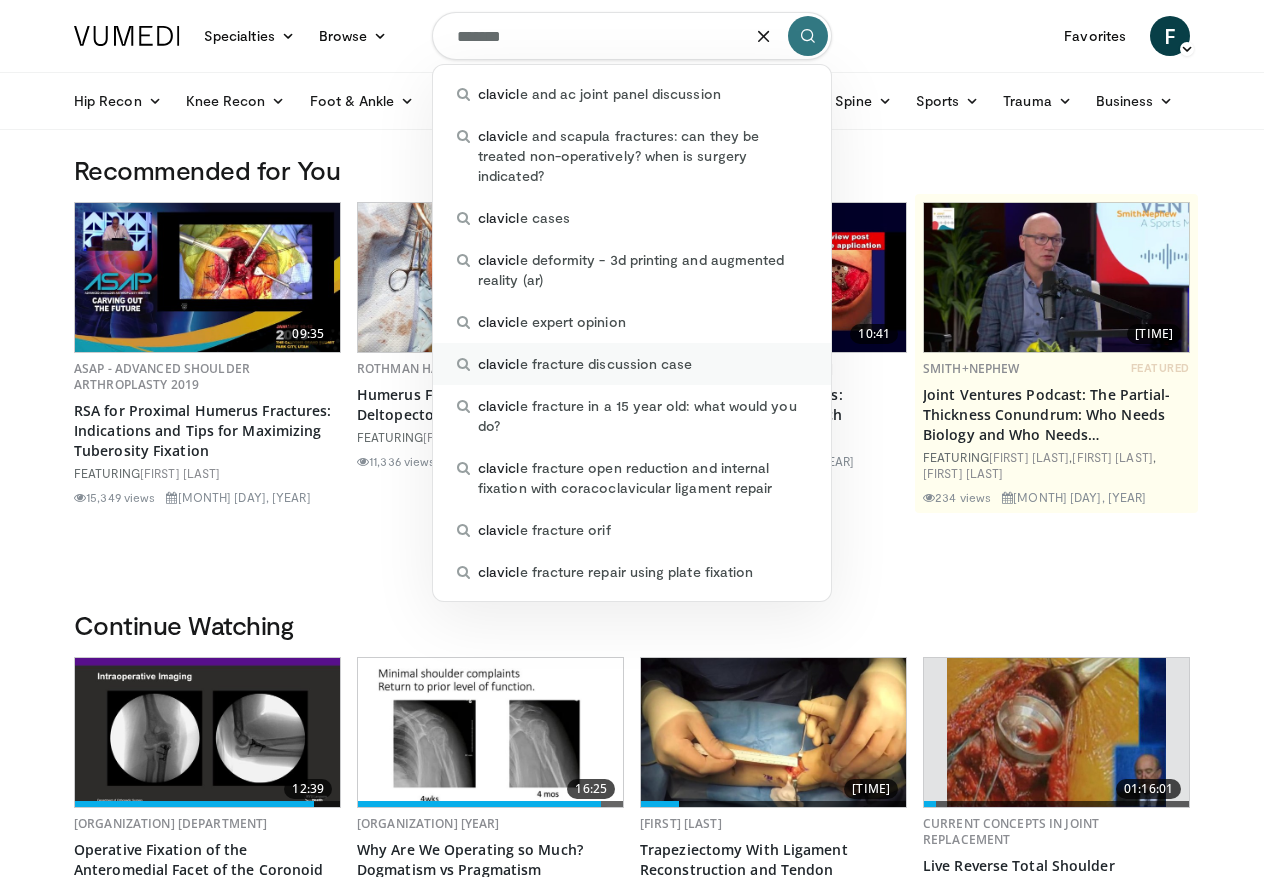 type on "*******" 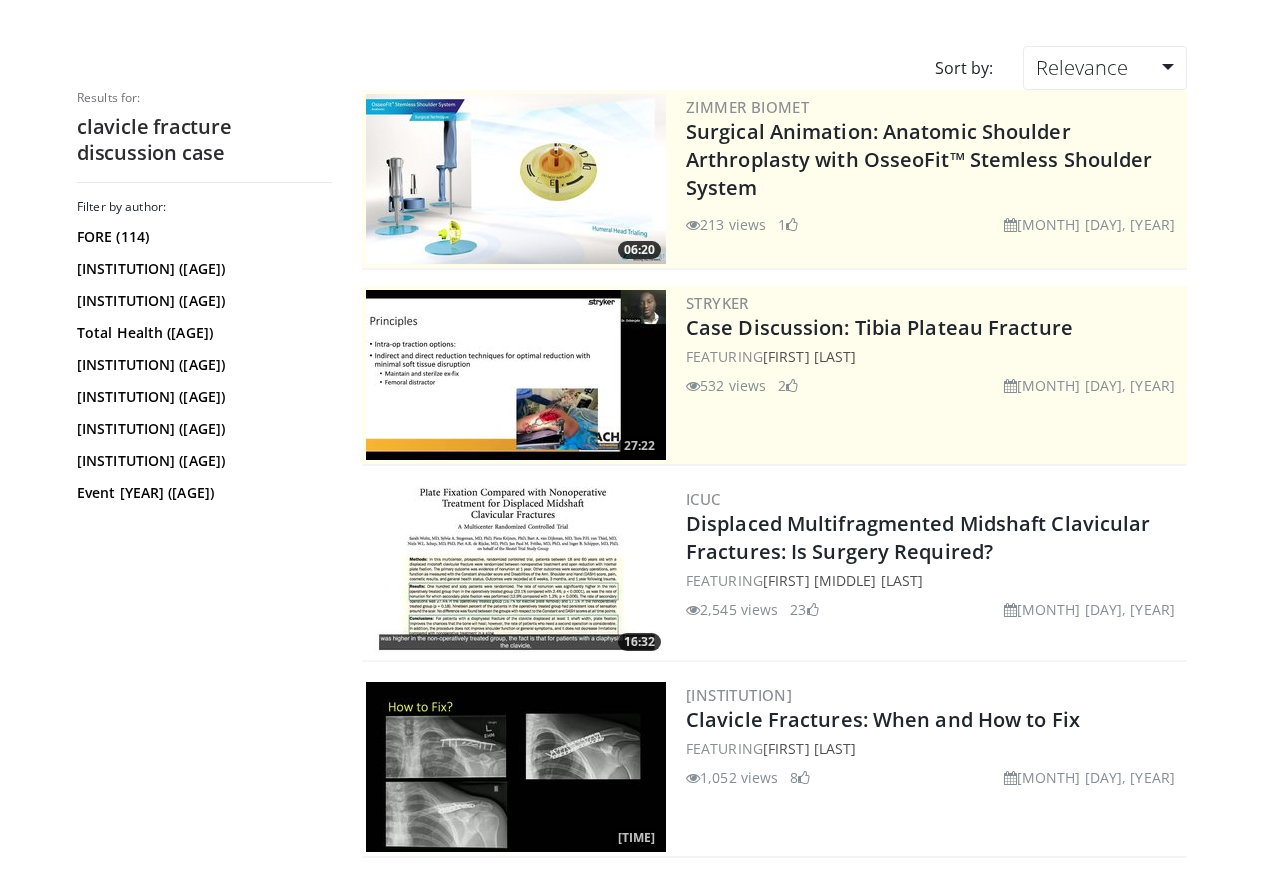 scroll, scrollTop: 300, scrollLeft: 0, axis: vertical 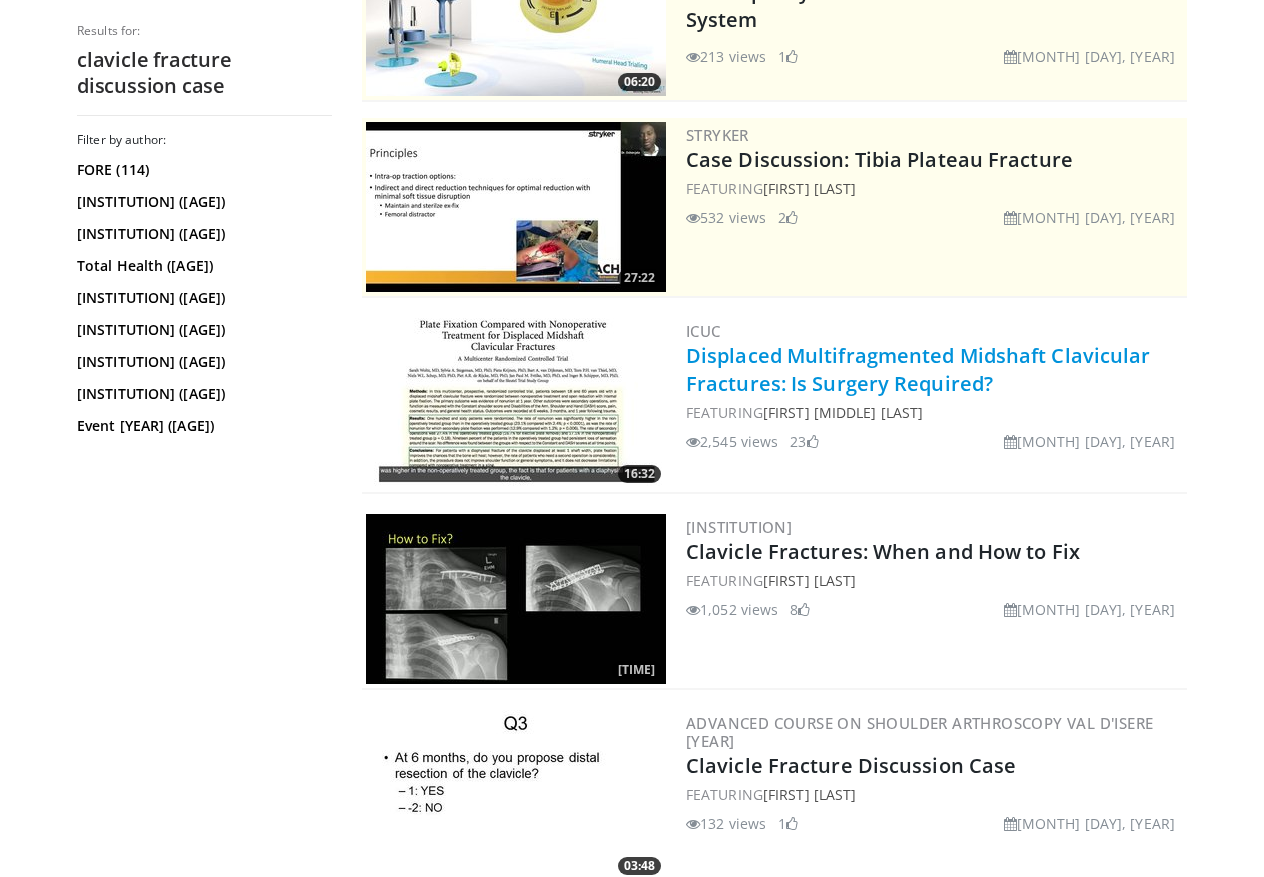 click on "Displaced Multifragmented Midshaft Clavicular Fractures: Is Surgery Required?" at bounding box center [918, 369] 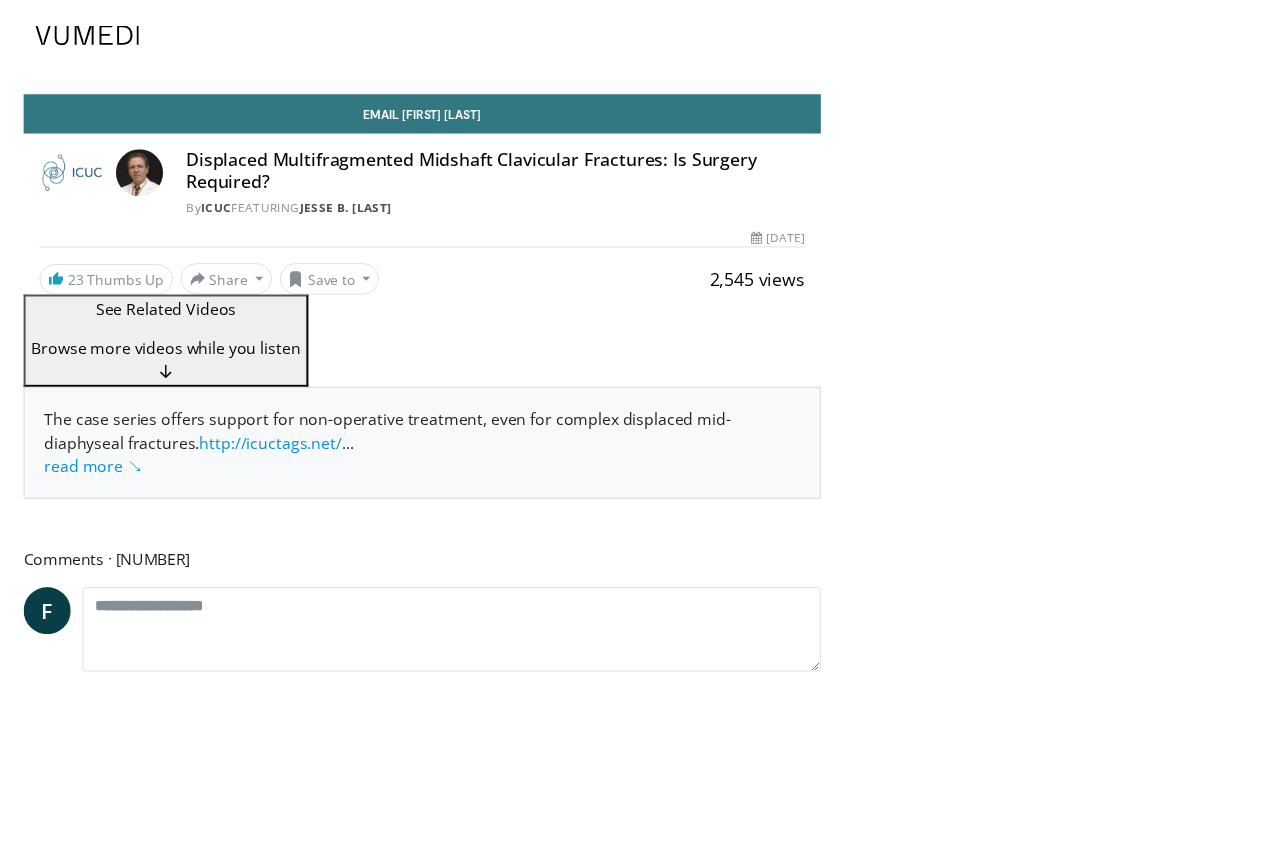 scroll, scrollTop: 0, scrollLeft: 0, axis: both 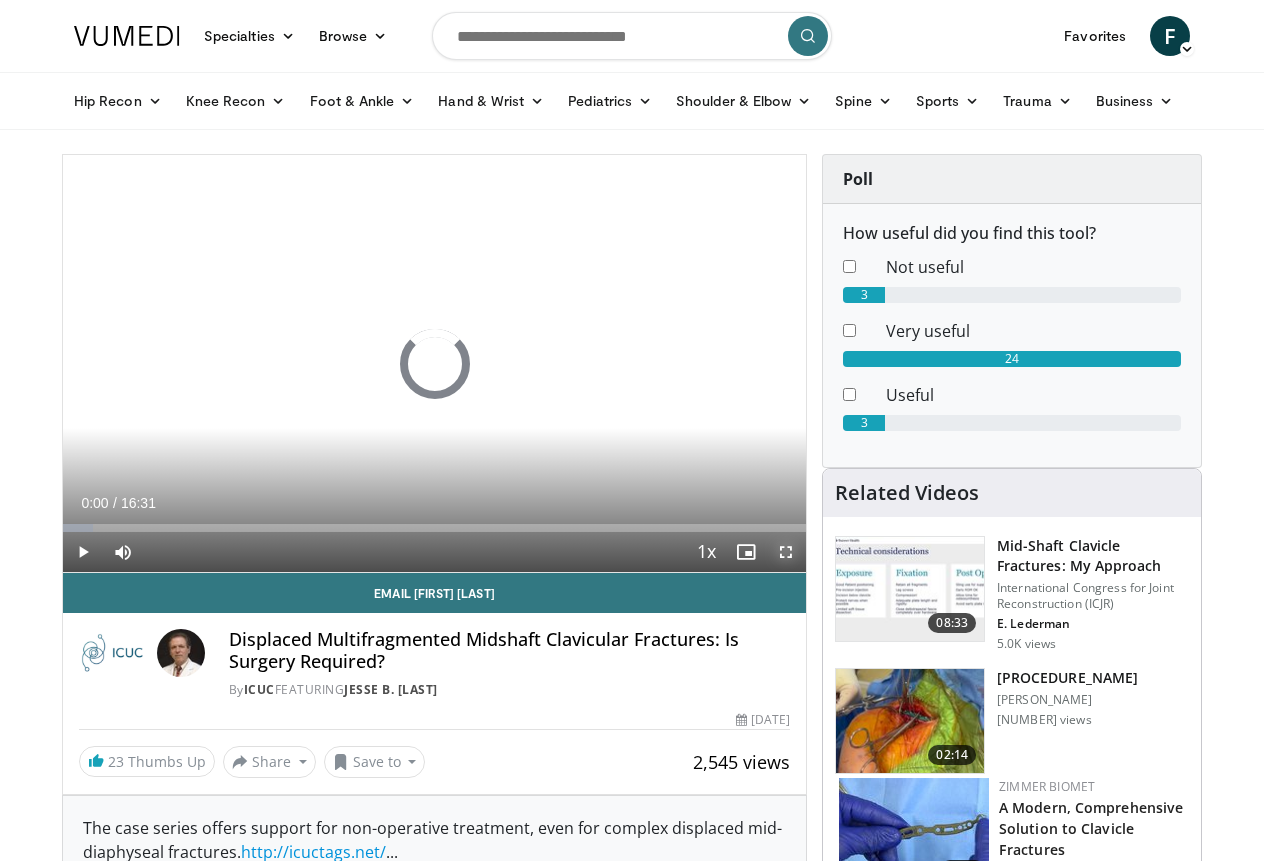 click at bounding box center (786, 552) 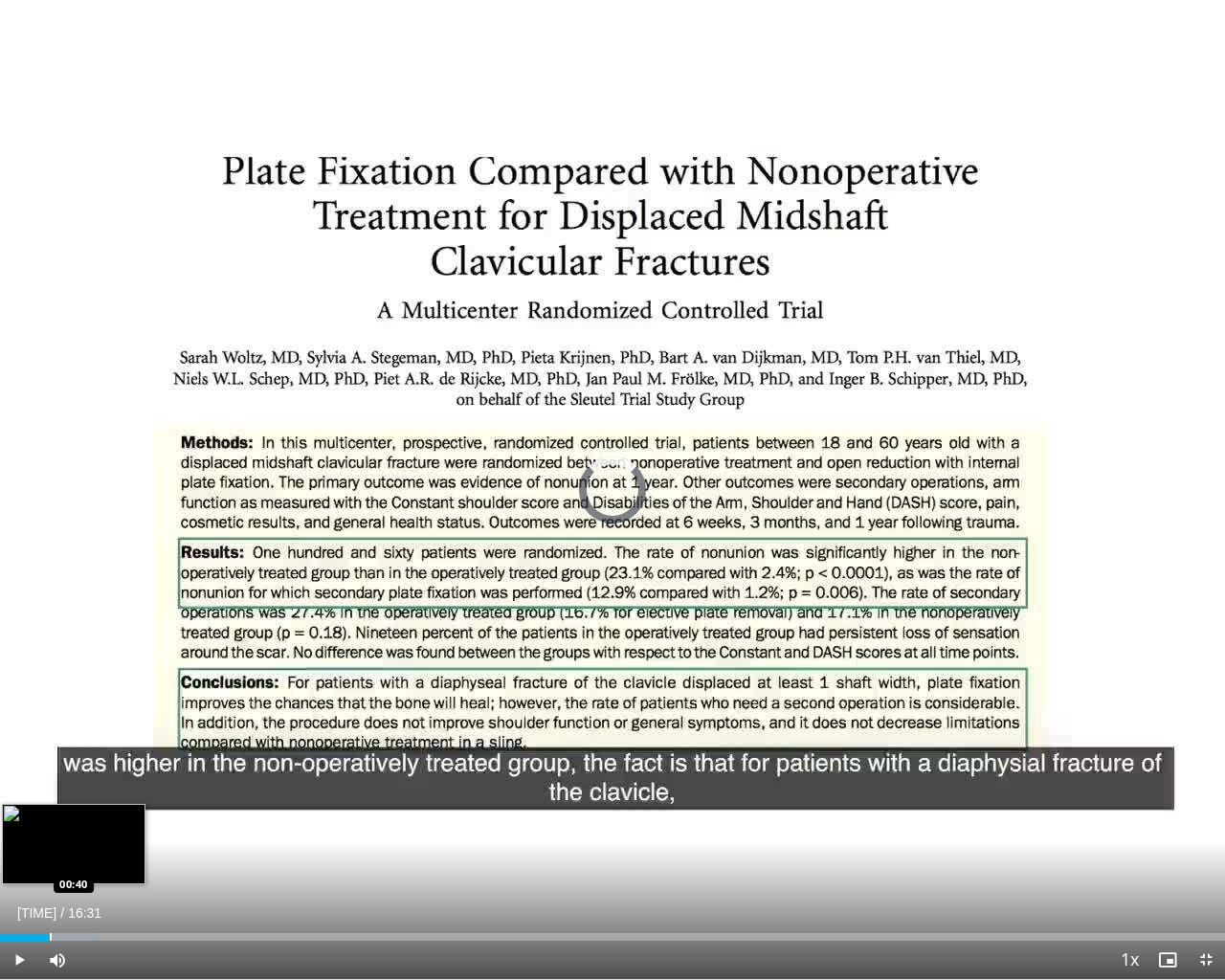 click at bounding box center [51, 937] 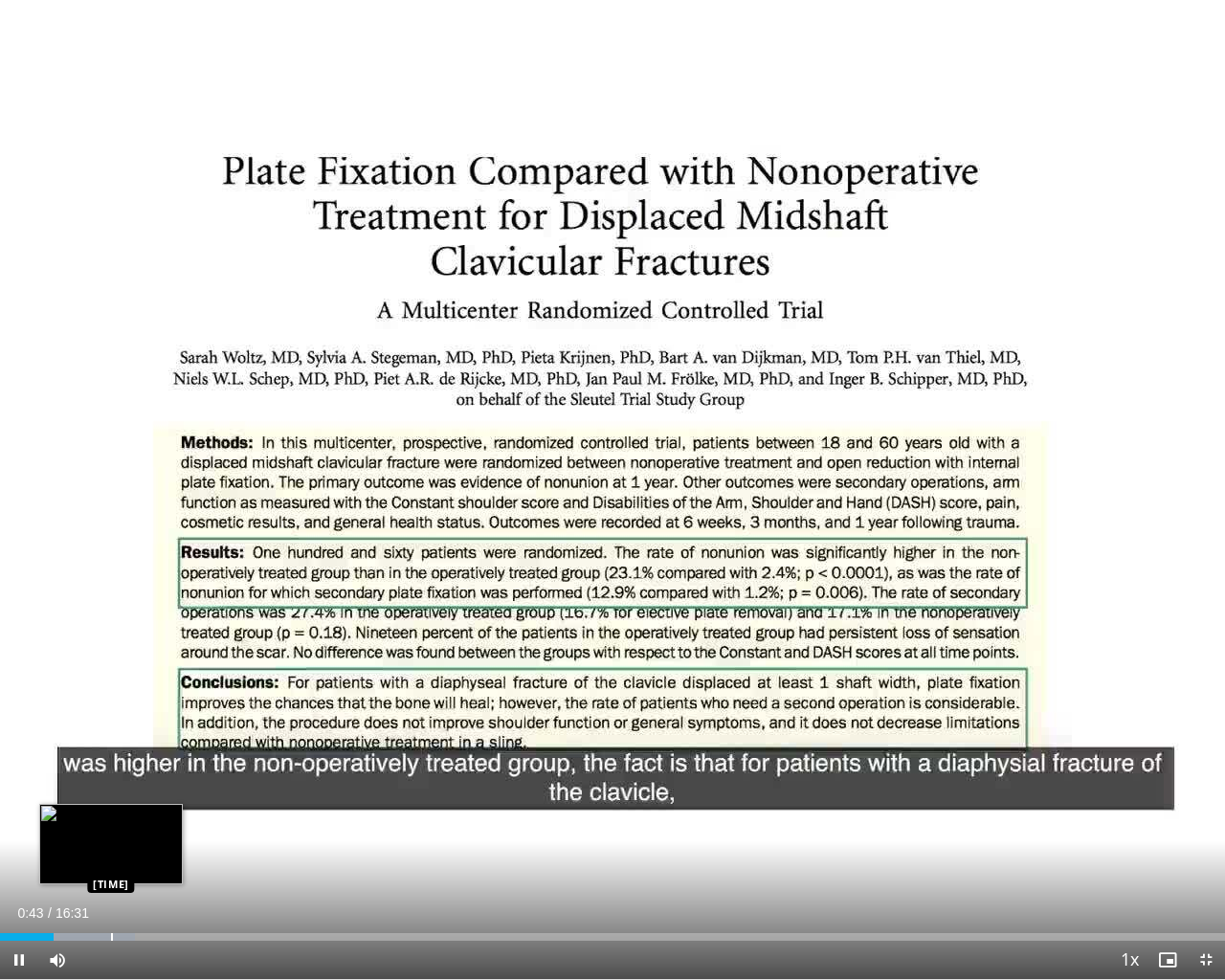 click at bounding box center (74, 937) 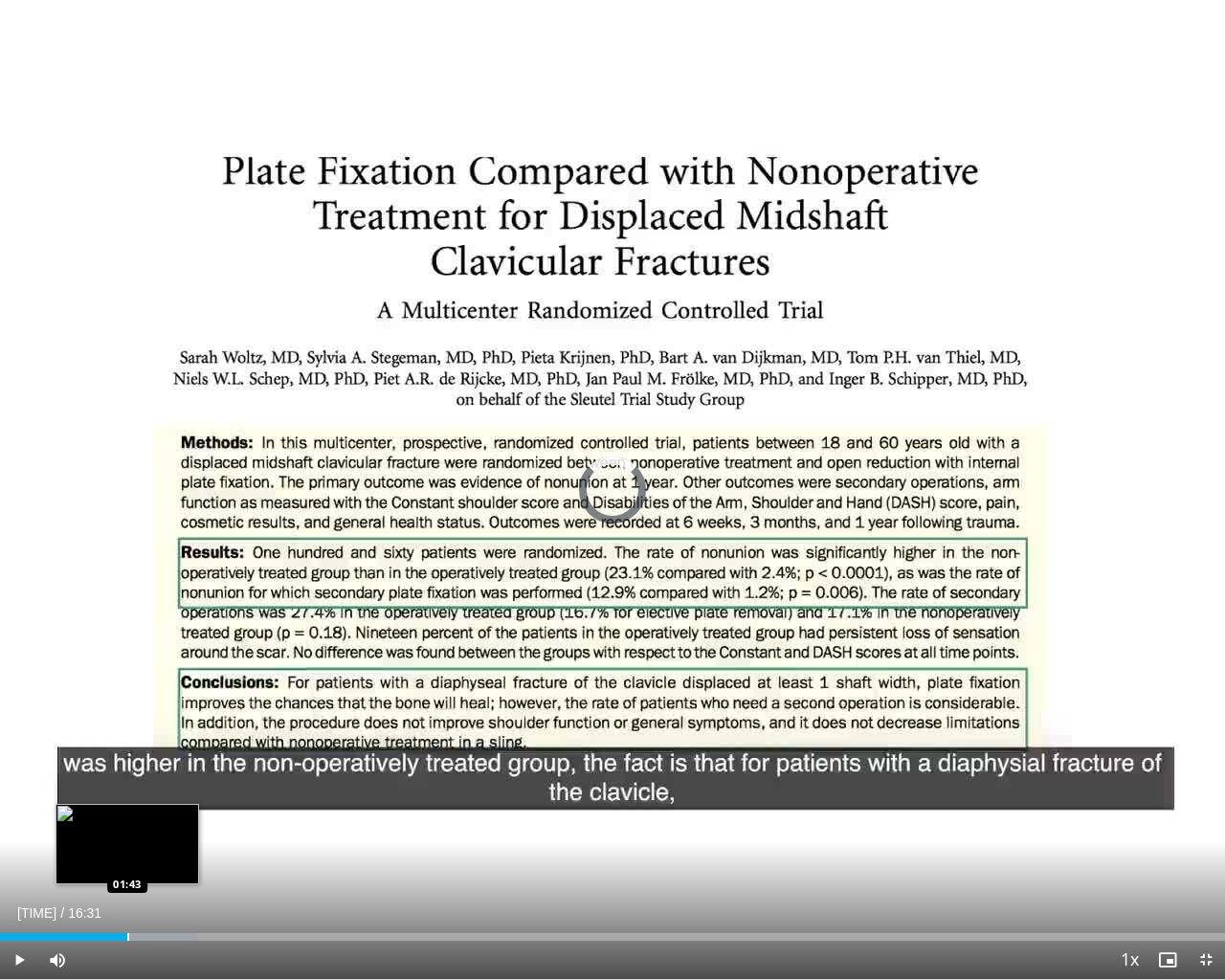 click at bounding box center (128, 937) 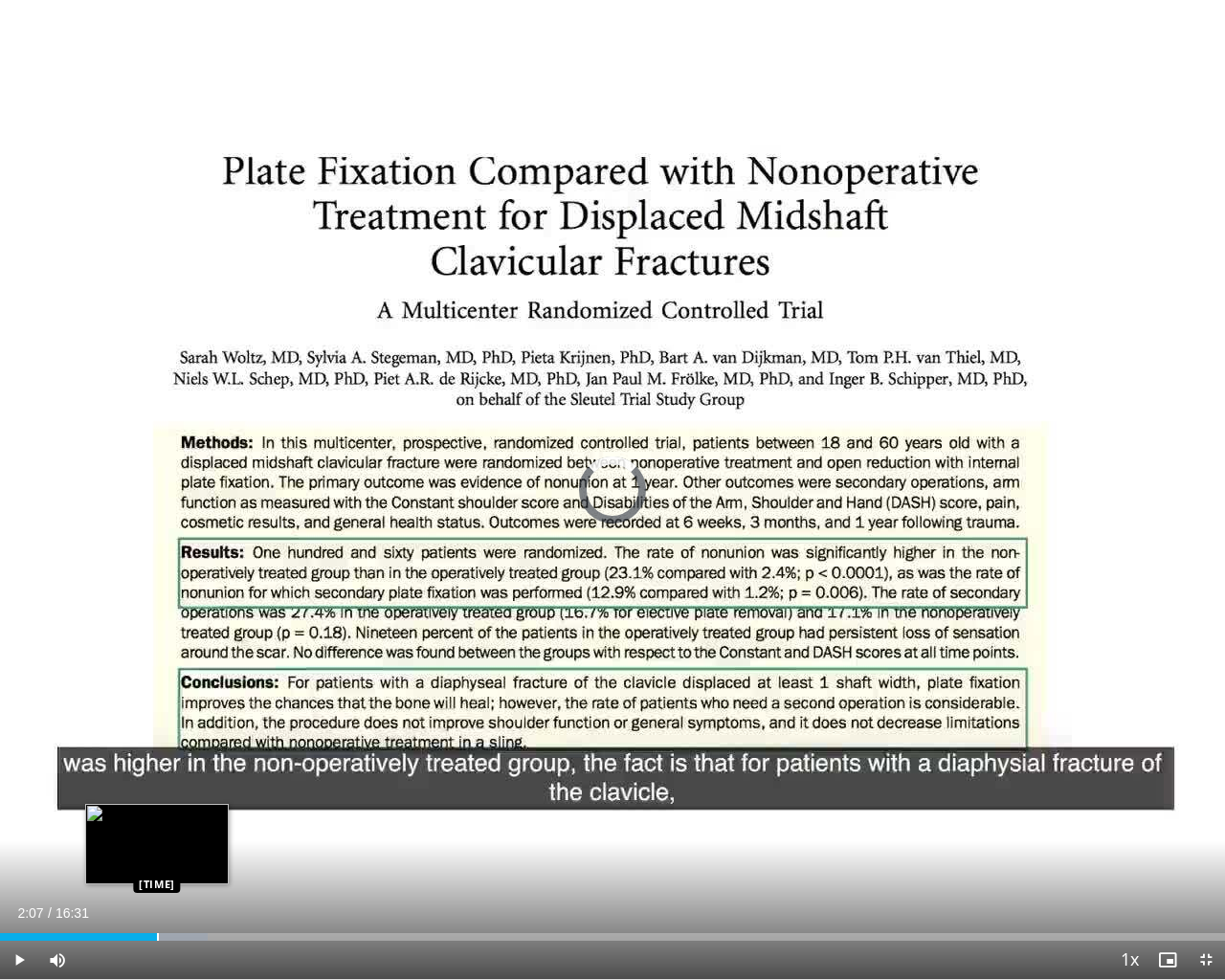 click at bounding box center [158, 937] 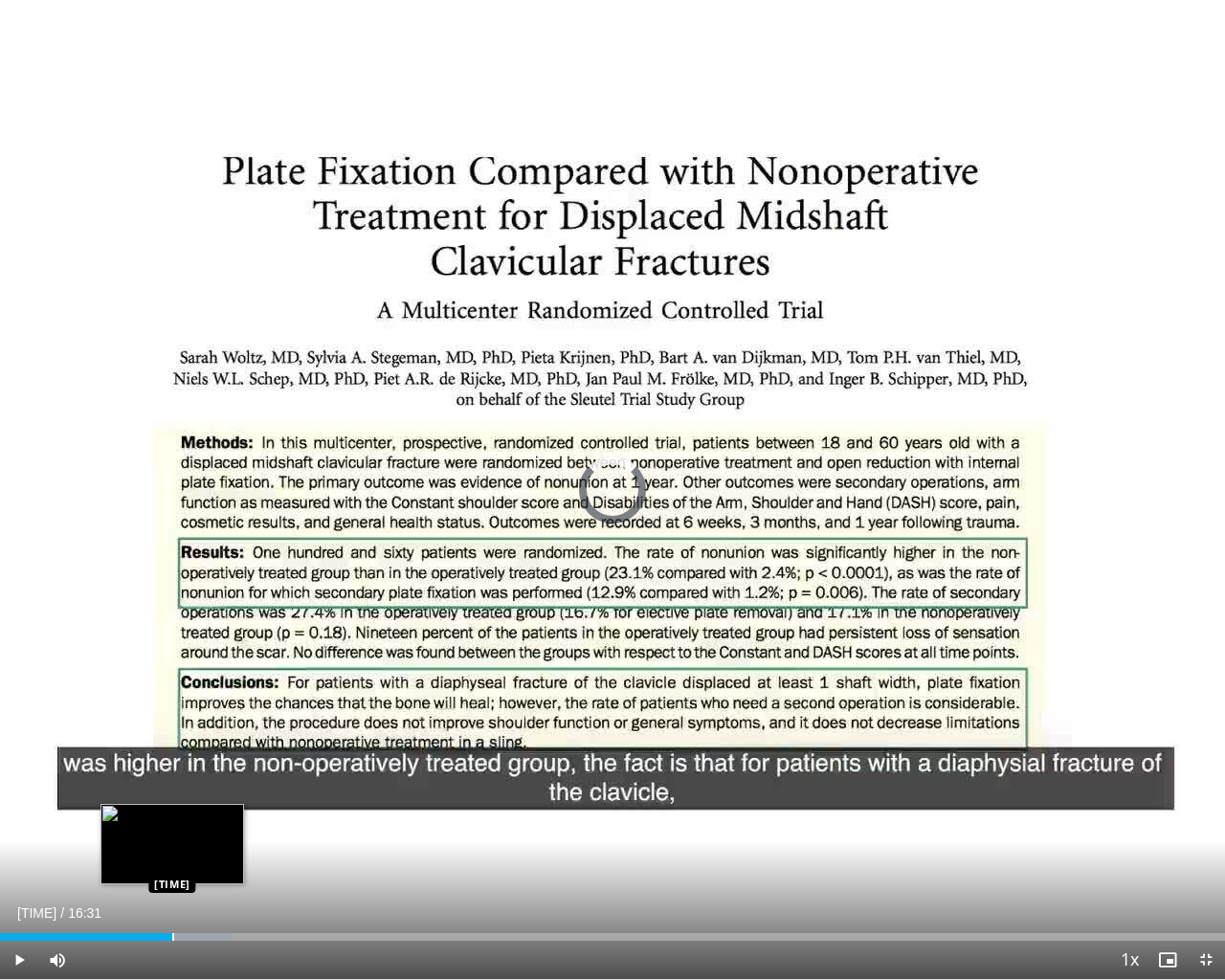click at bounding box center [173, 937] 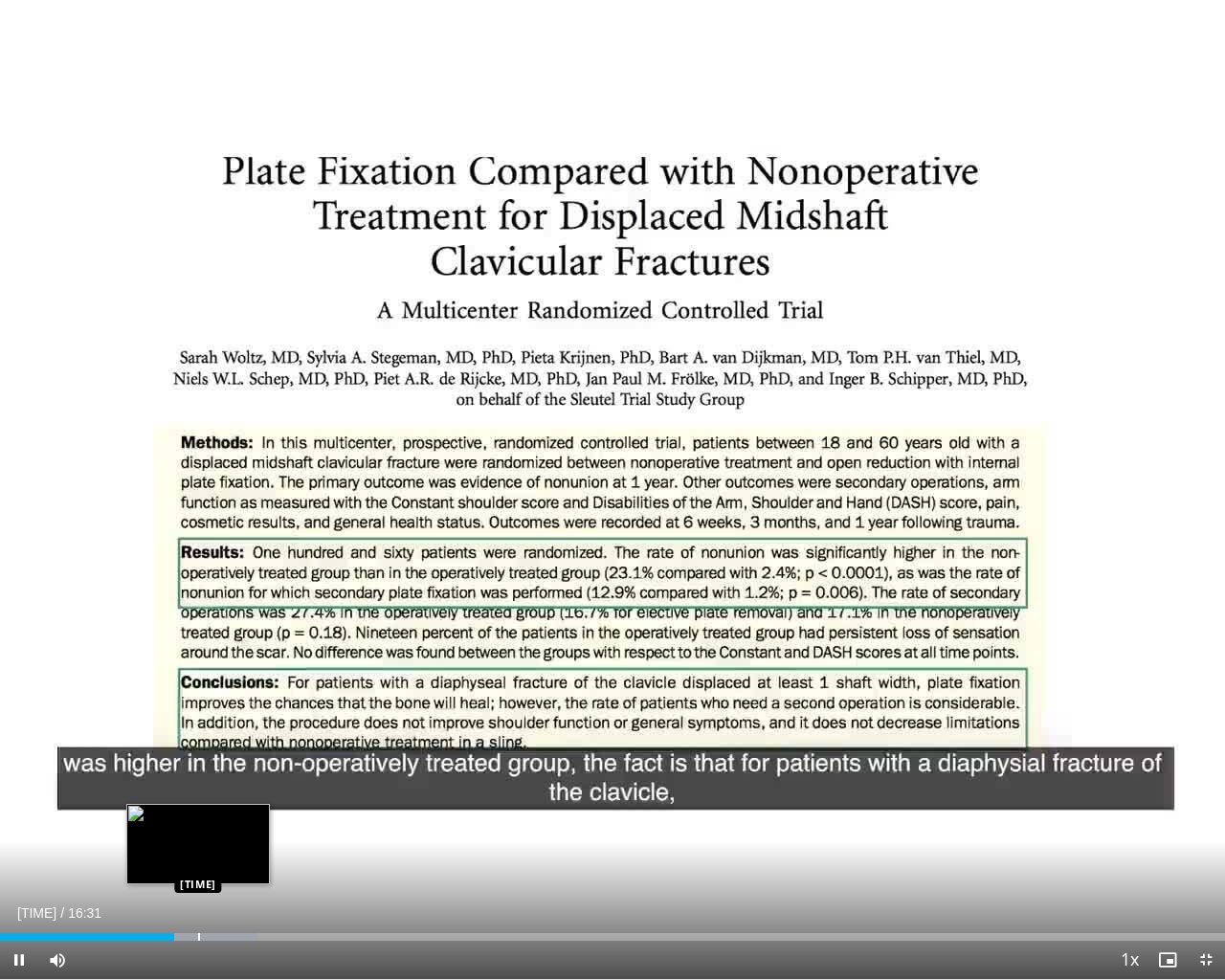 click at bounding box center (199, 937) 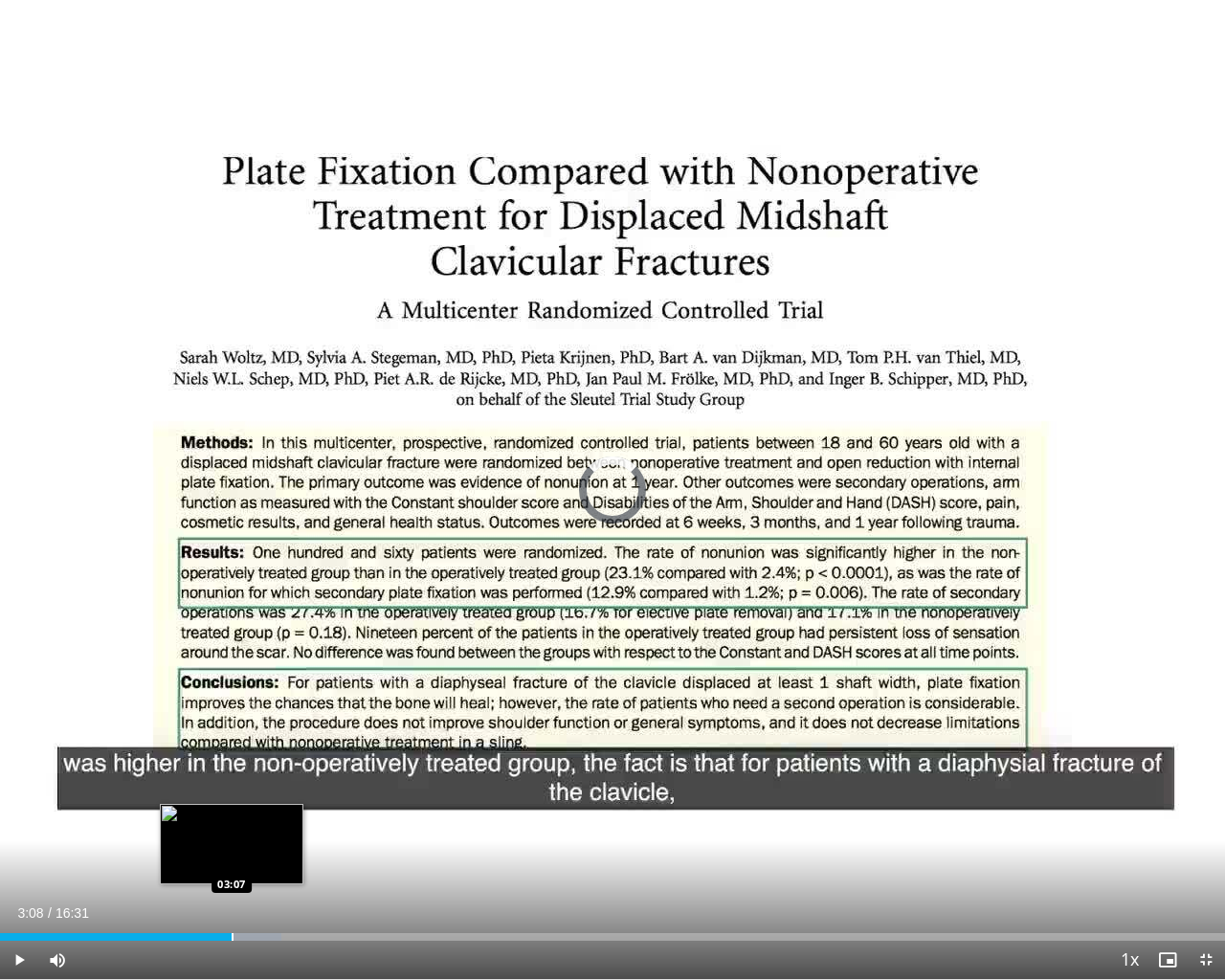 click at bounding box center (233, 937) 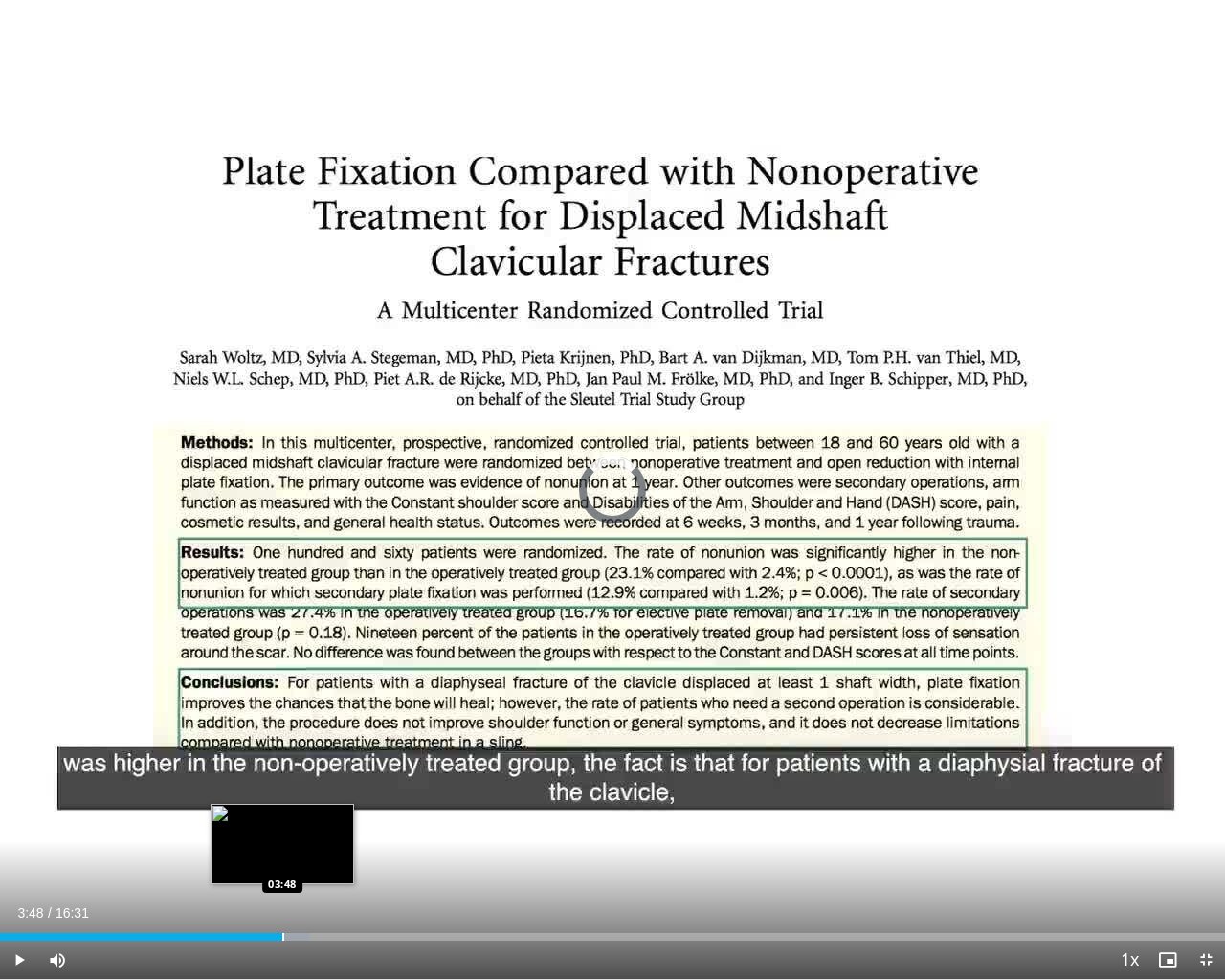 click at bounding box center [283, 937] 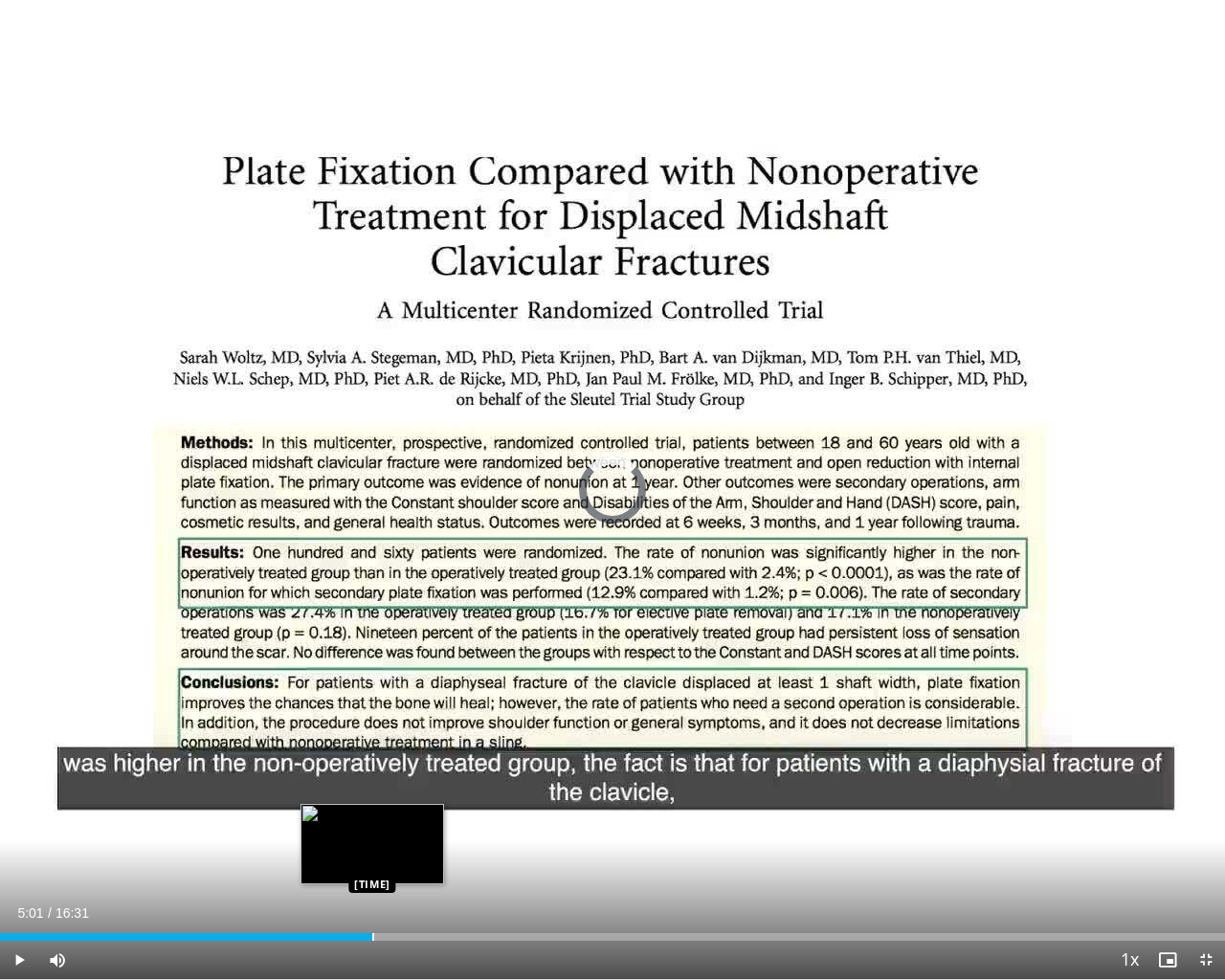 click at bounding box center [373, 937] 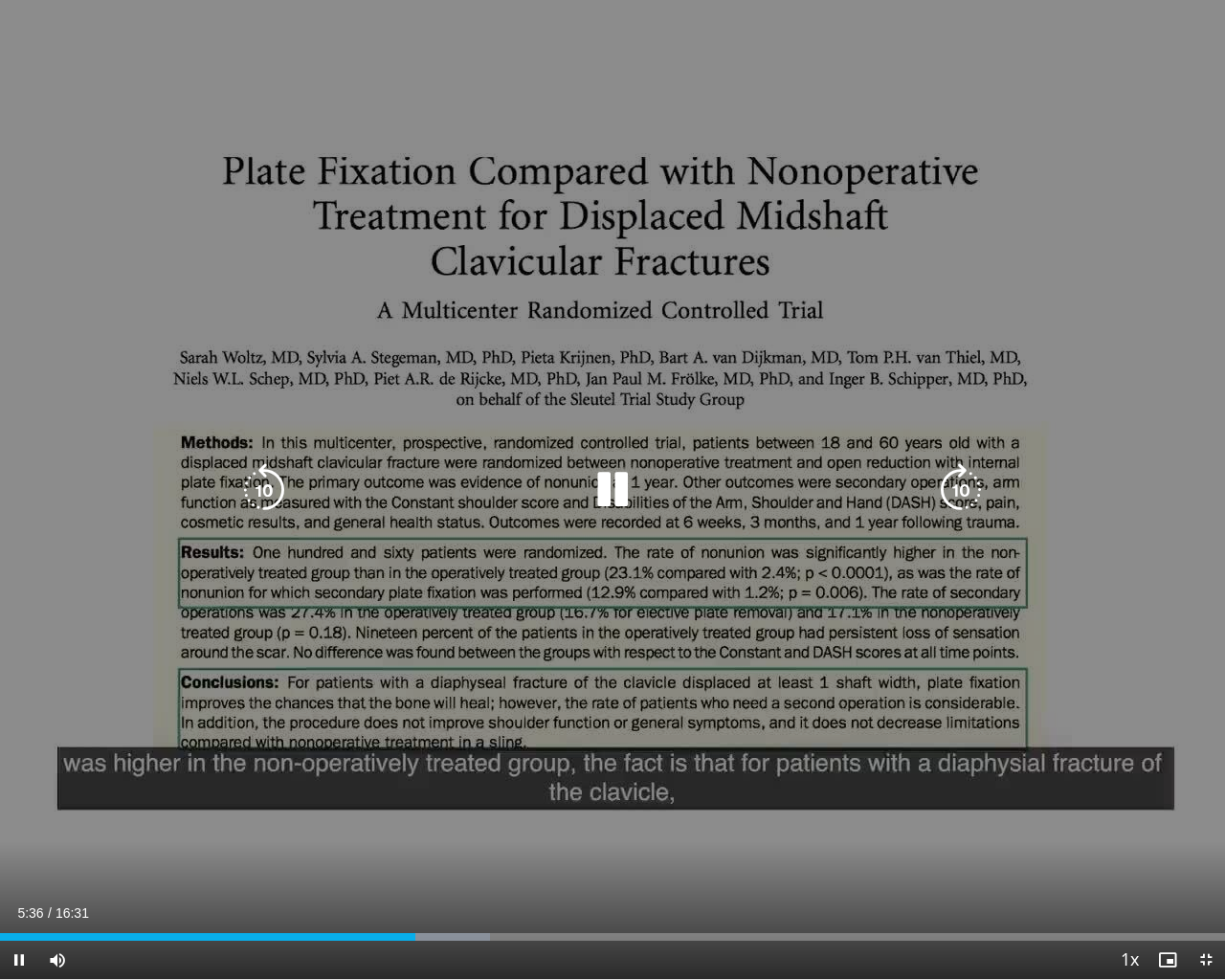 click at bounding box center [432, 937] 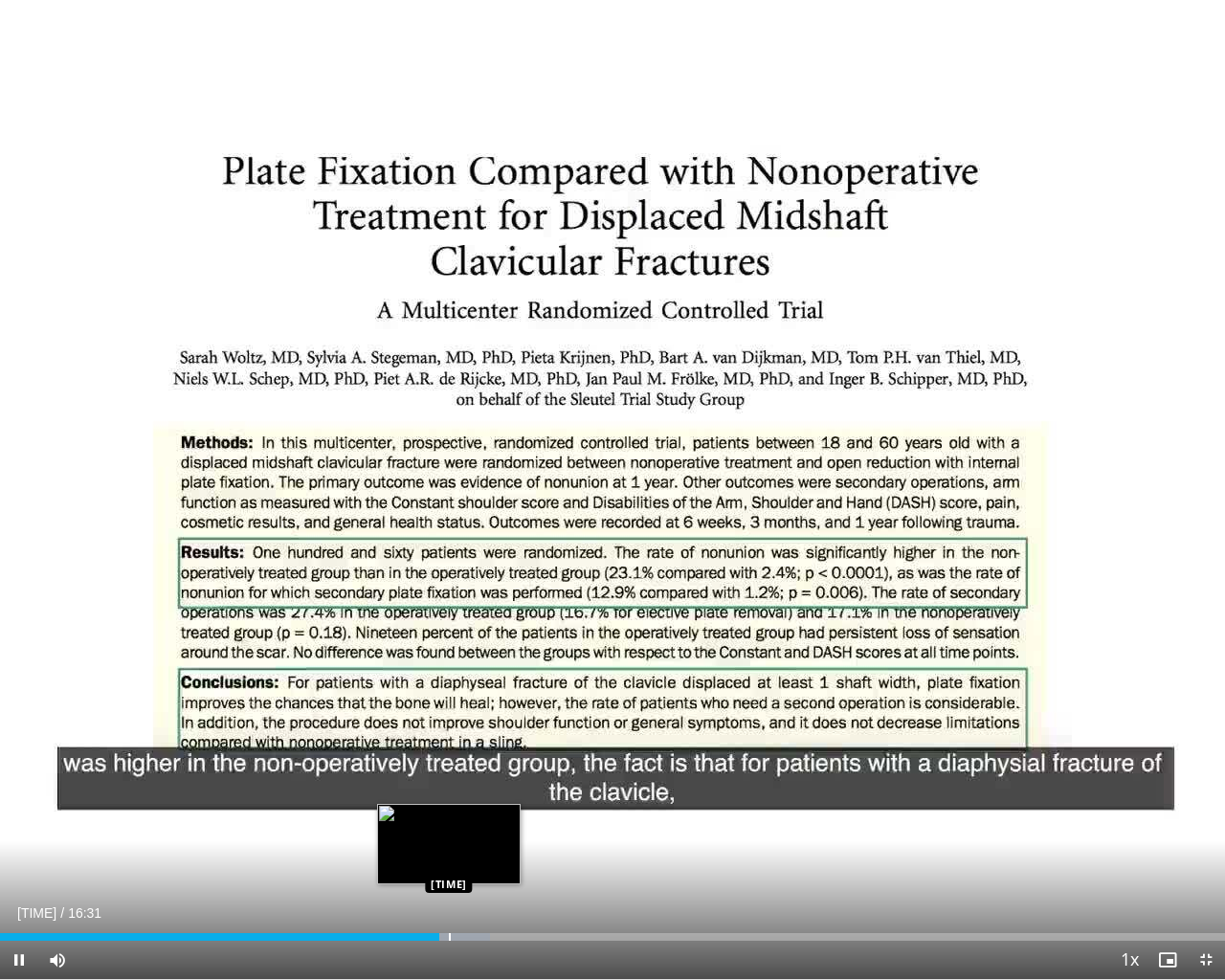 click on "Loaded :  39.99% 05:55 06:03" at bounding box center (612, 931) 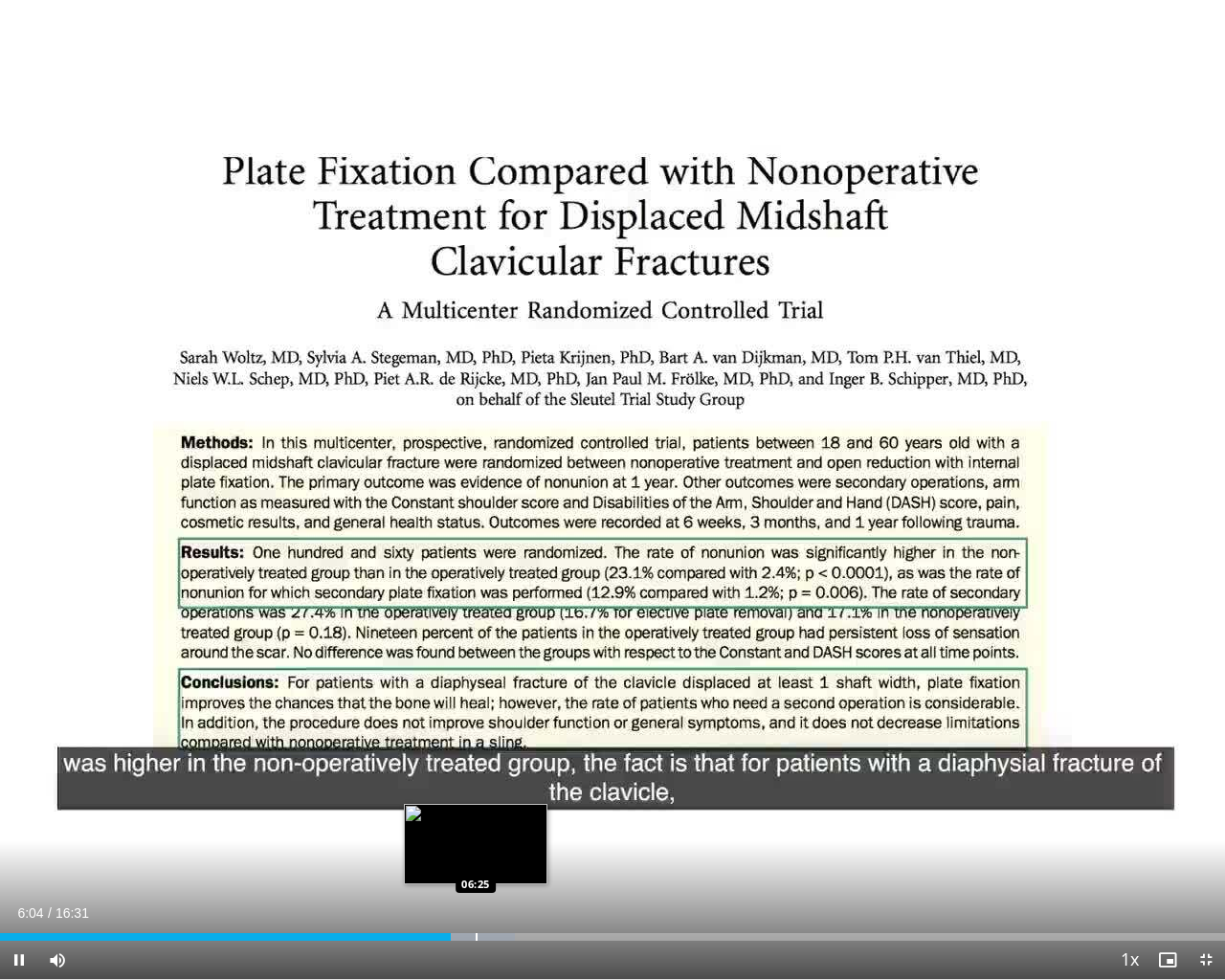 click on "Loaded :  42.00% 06:04 06:25" at bounding box center [612, 931] 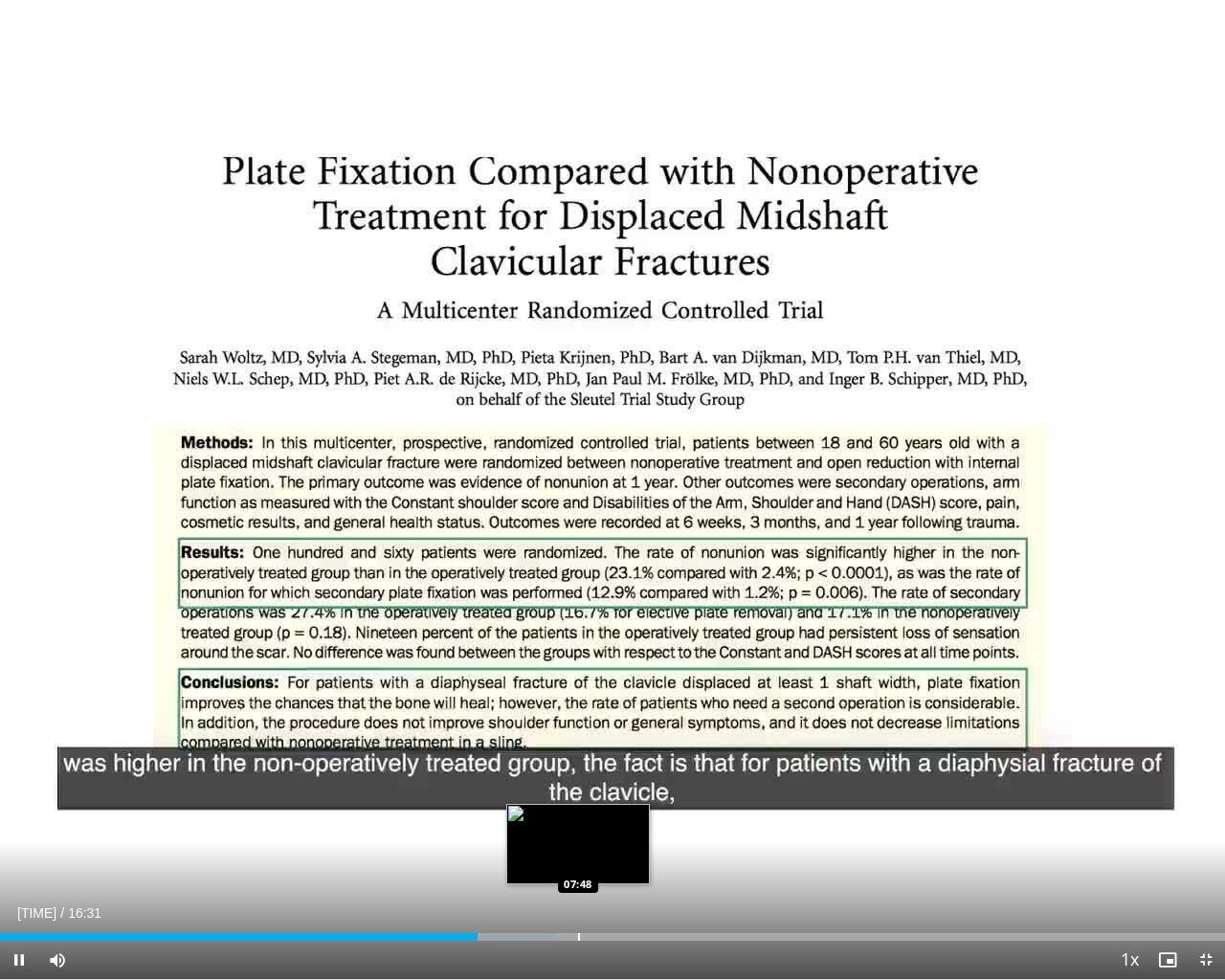 click on "Loaded :  45.37% 06:27 07:48" at bounding box center (612, 931) 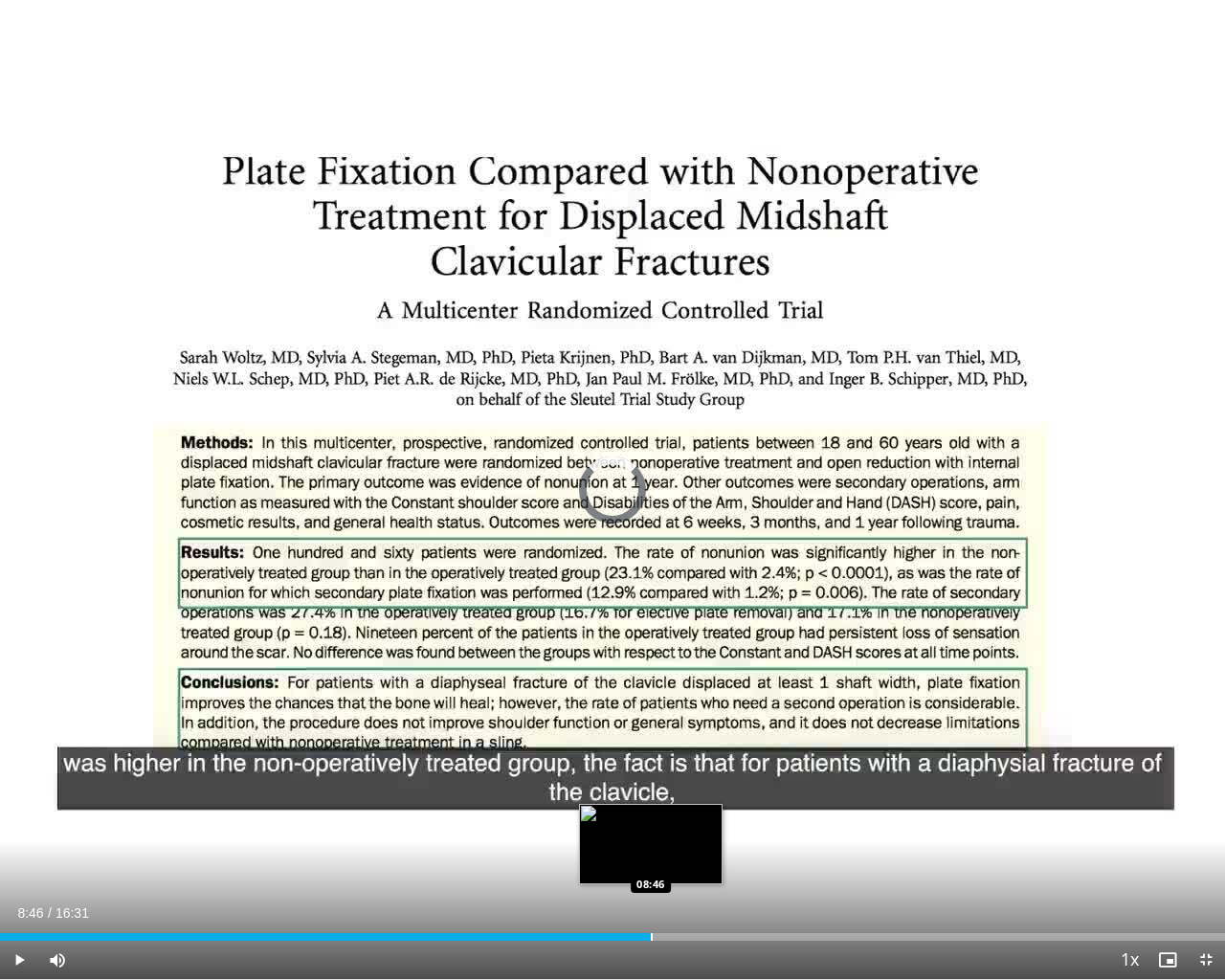 click on "Loaded :  49.41% 08:46 08:46" at bounding box center [612, 931] 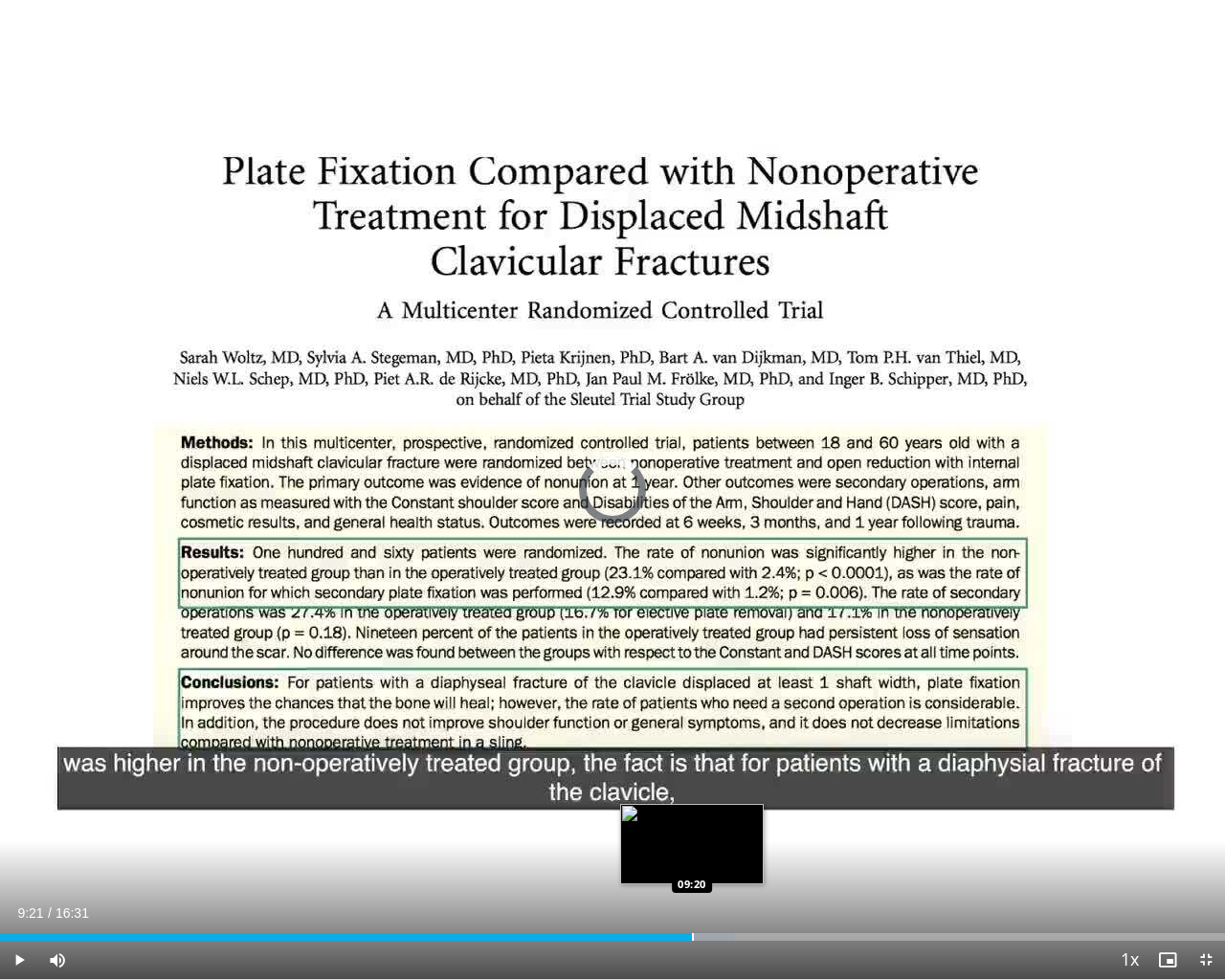 click on "Loaded :  60.00% 09:21 09:20" at bounding box center [612, 931] 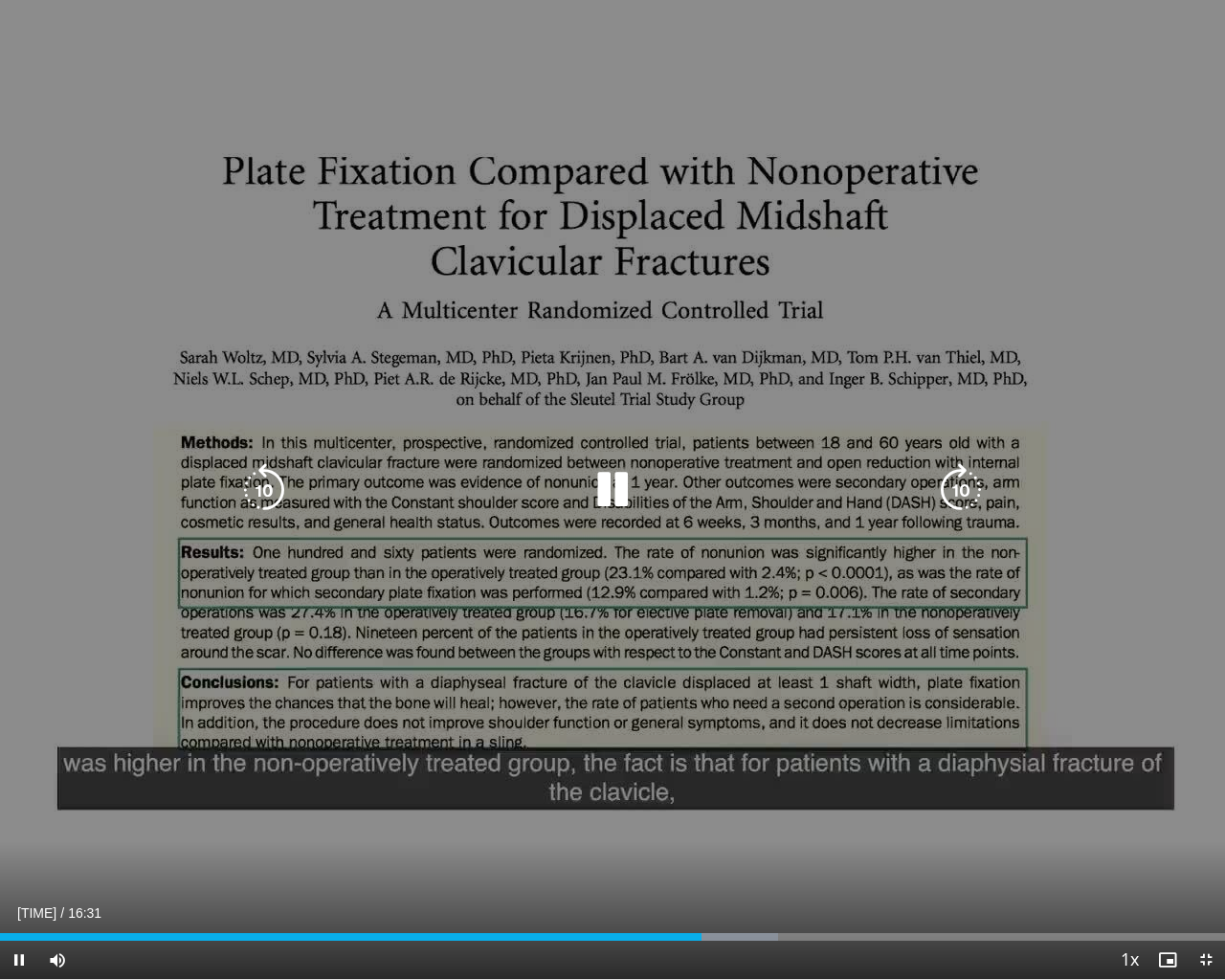 click on "Loaded :  63.52% 09:27 09:34" at bounding box center (612, 937) 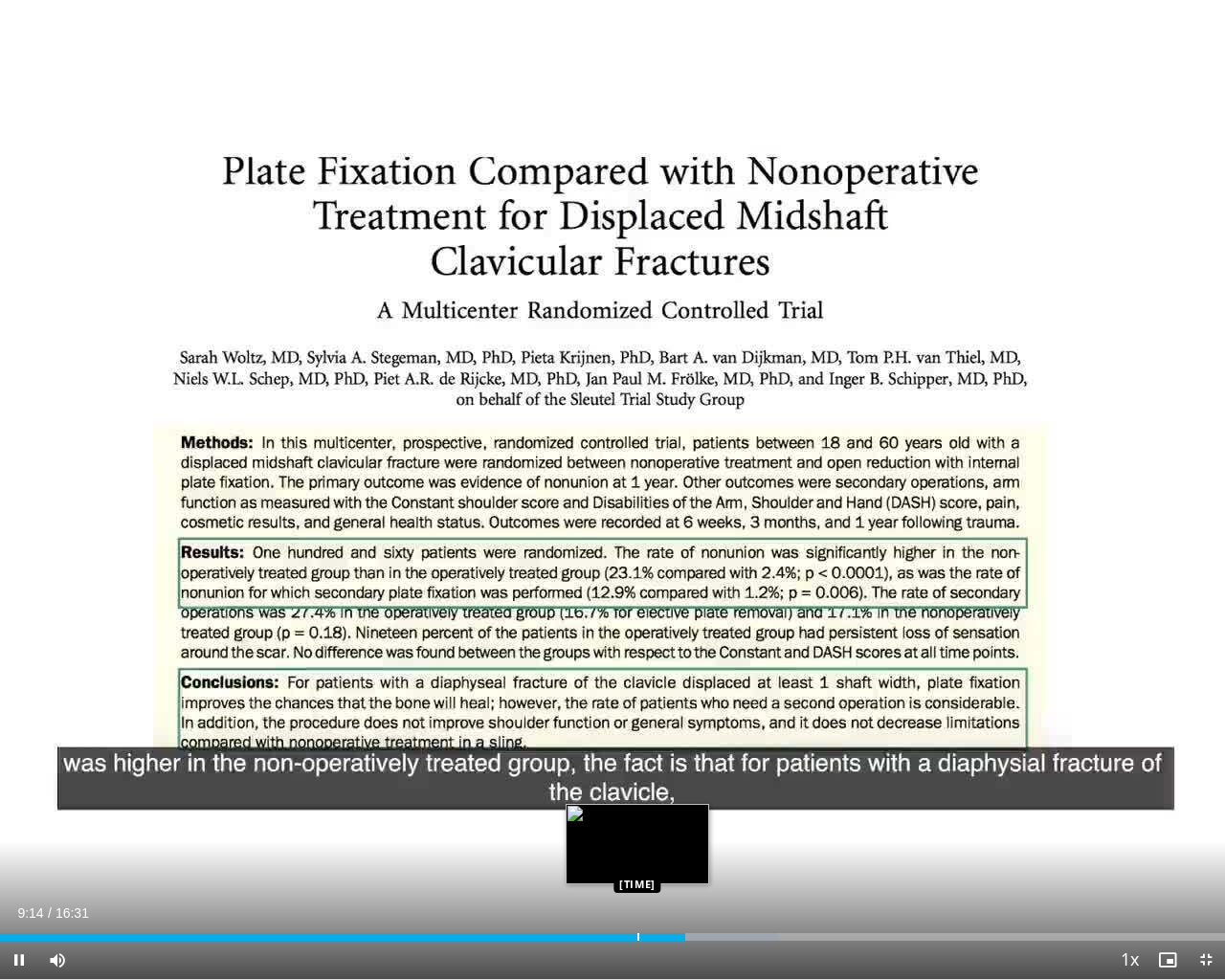 click on "Loaded :  63.52% 09:14 08:36" at bounding box center (612, 931) 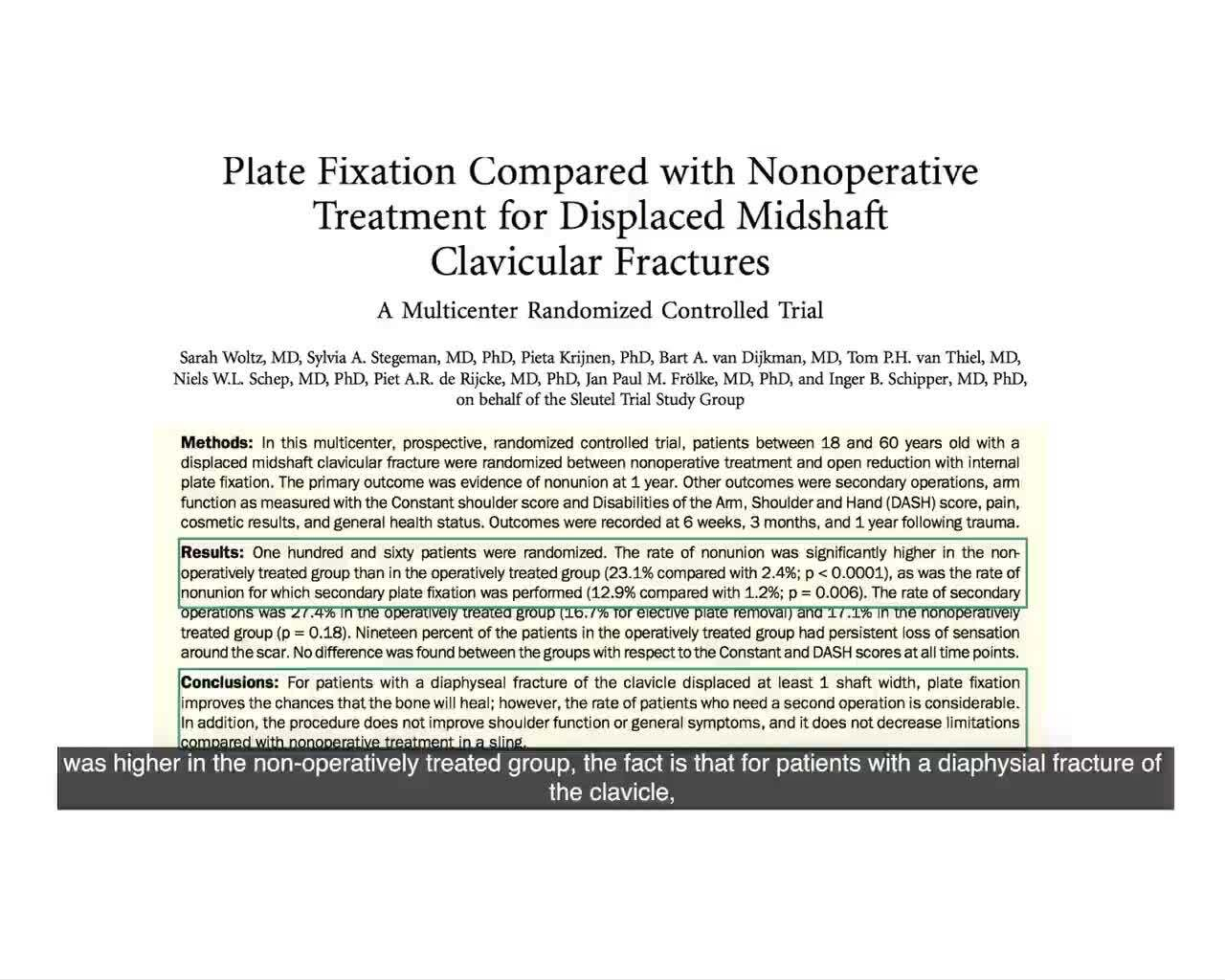 click on "**********" at bounding box center [612, 490] 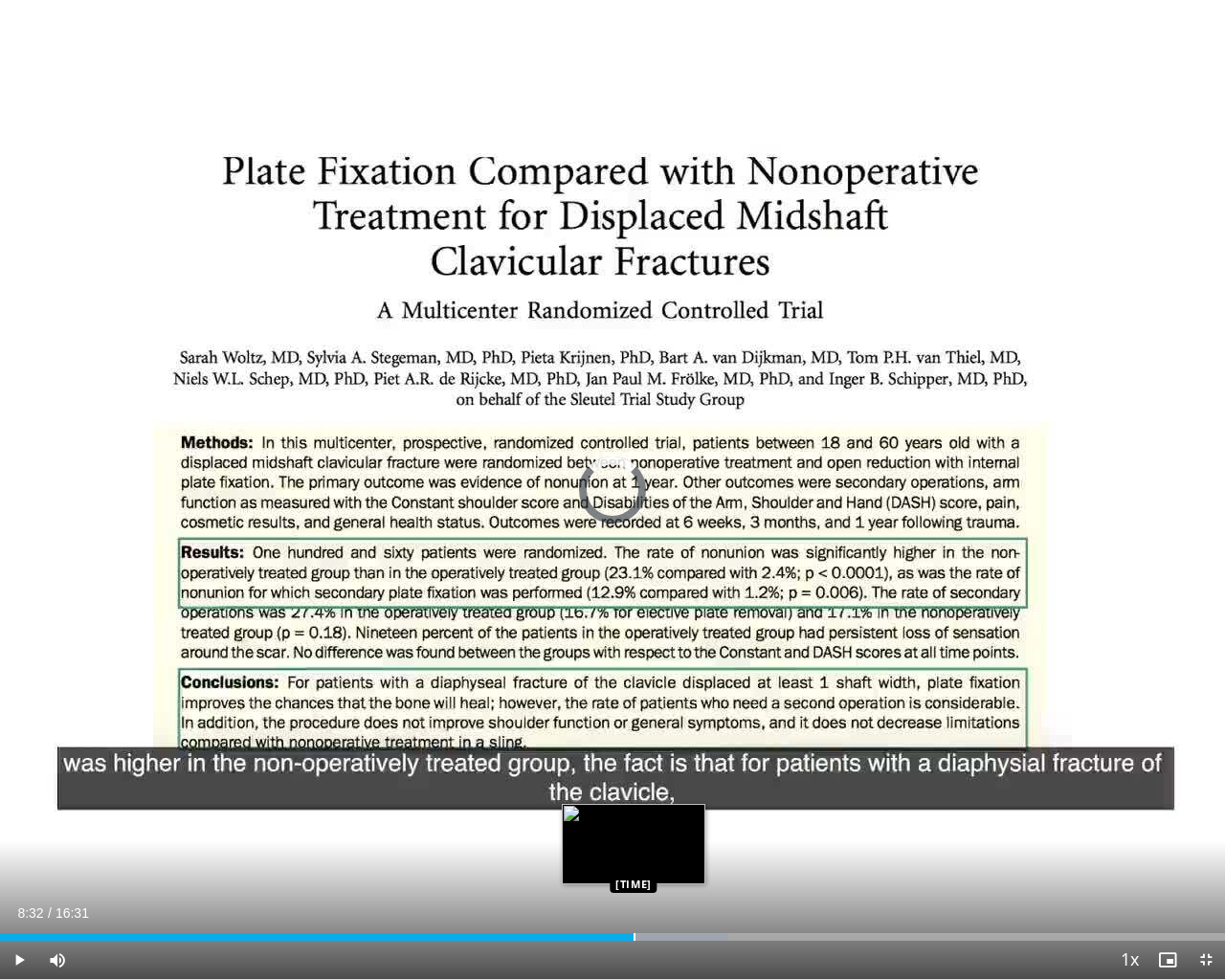 click on "Loaded :  59.49% 08:32 08:32" at bounding box center (612, 931) 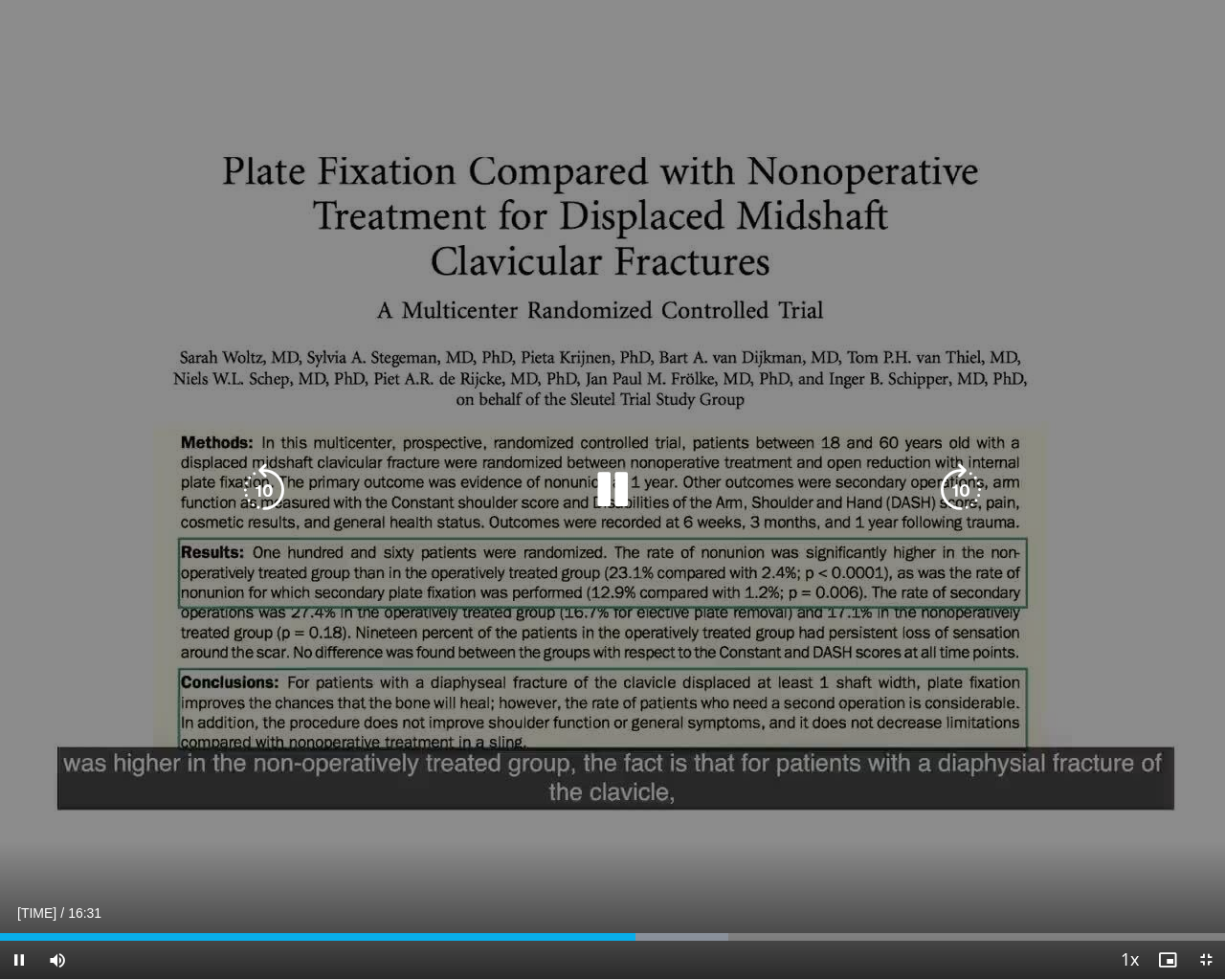 click at bounding box center (612, 490) 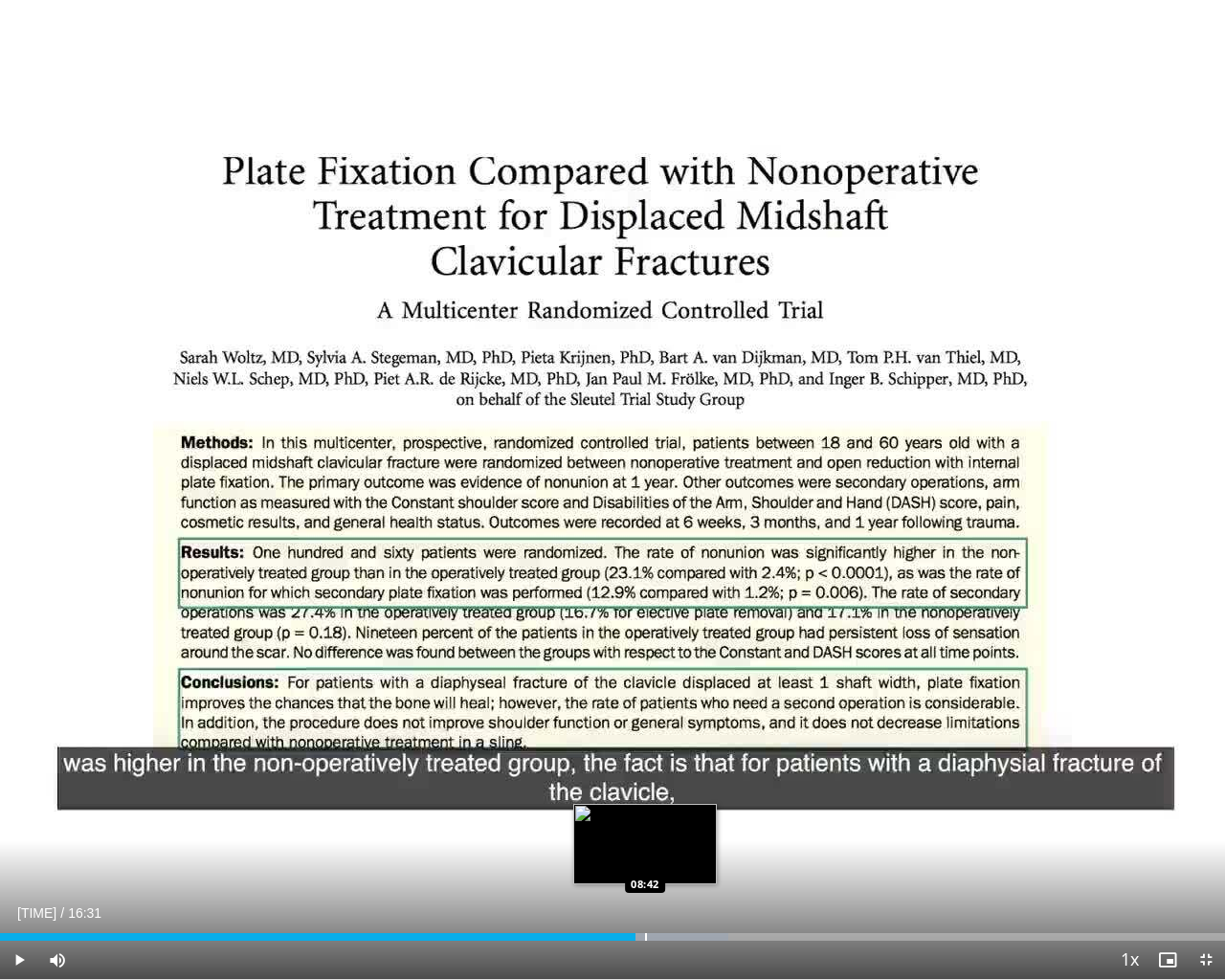 click at bounding box center (646, 937) 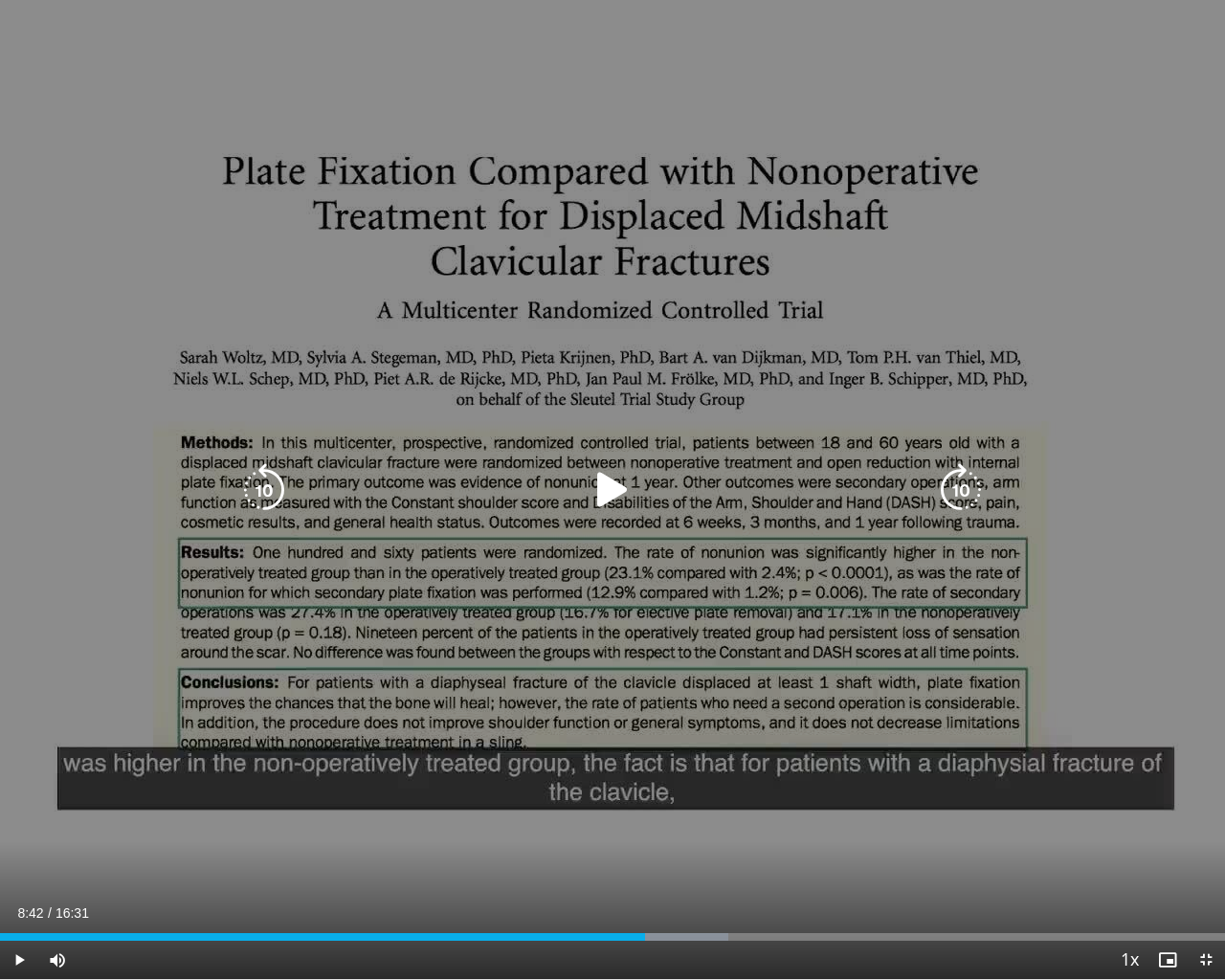 click on "10 seconds
Tap to unmute" at bounding box center [612, 489] 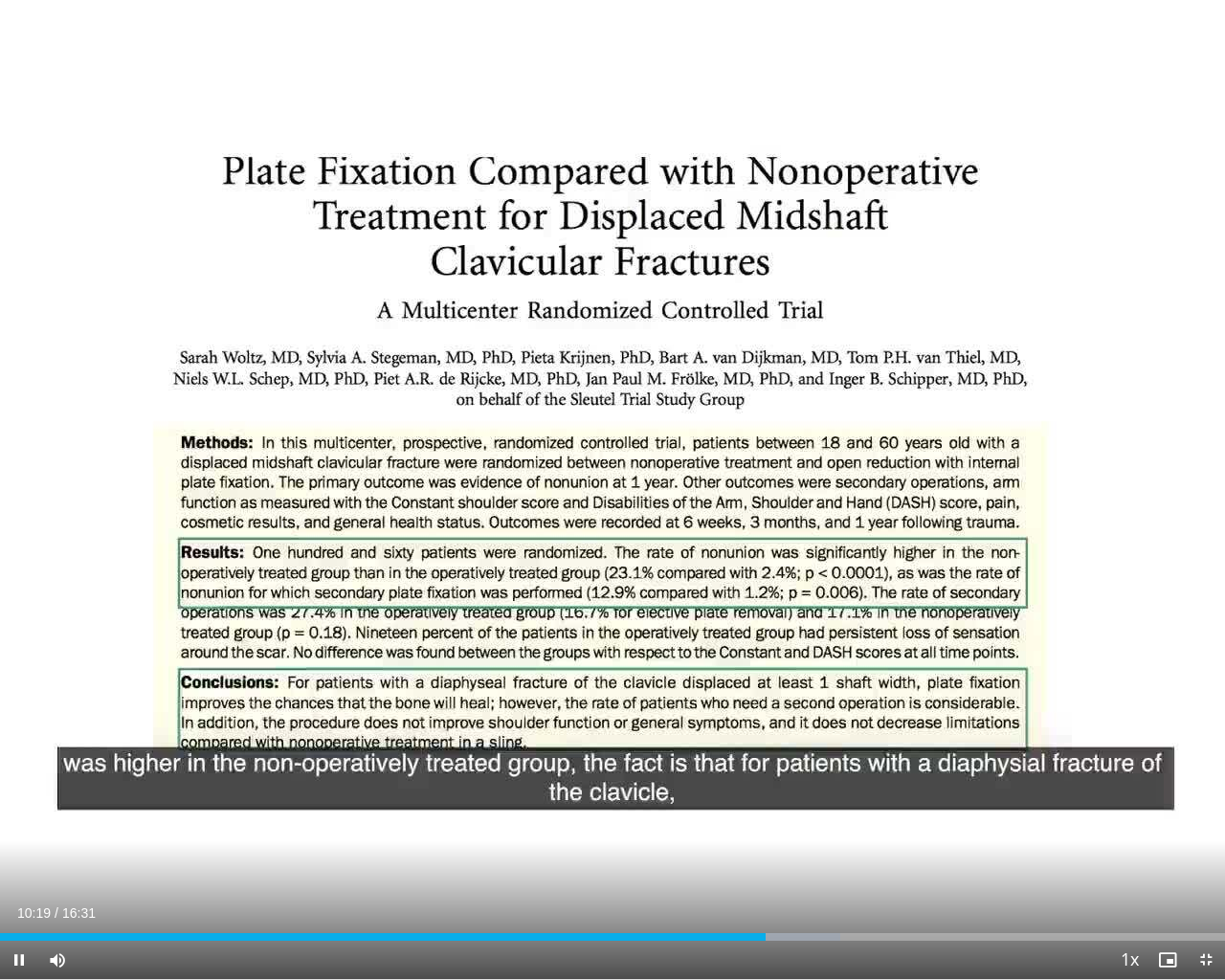 click on "**********" at bounding box center (612, 490) 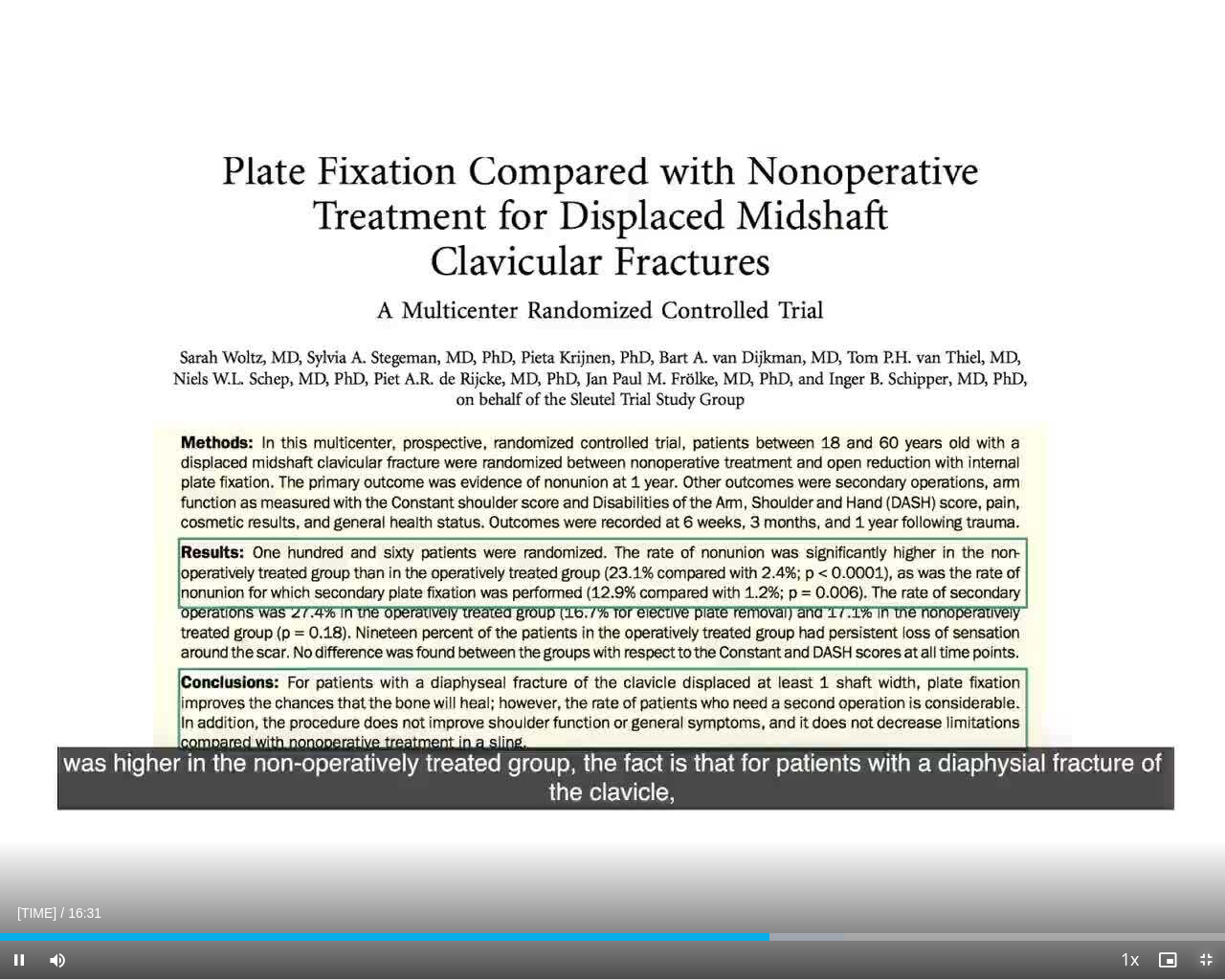 click at bounding box center [1206, 960] 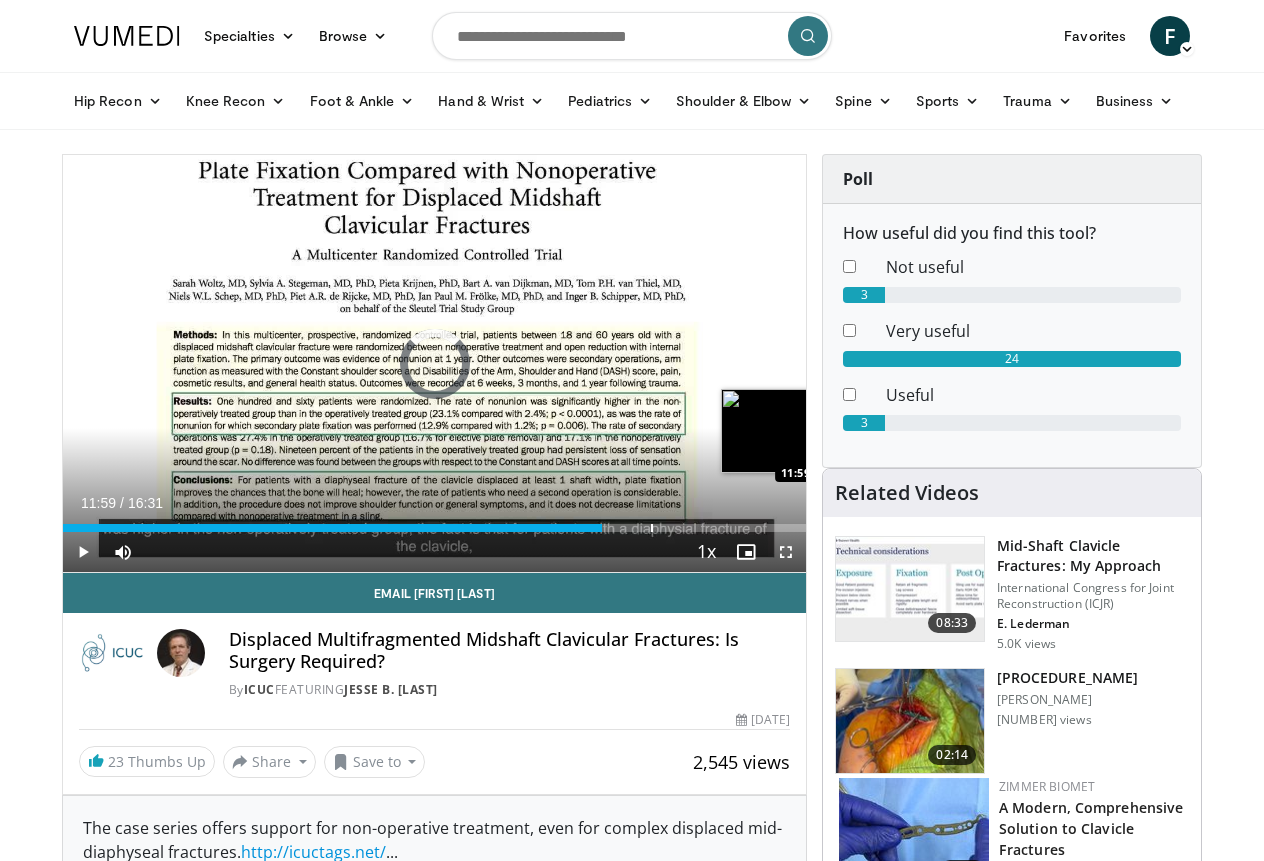 click on "Loaded :  69.57% 10:25 11:59" at bounding box center [434, 522] 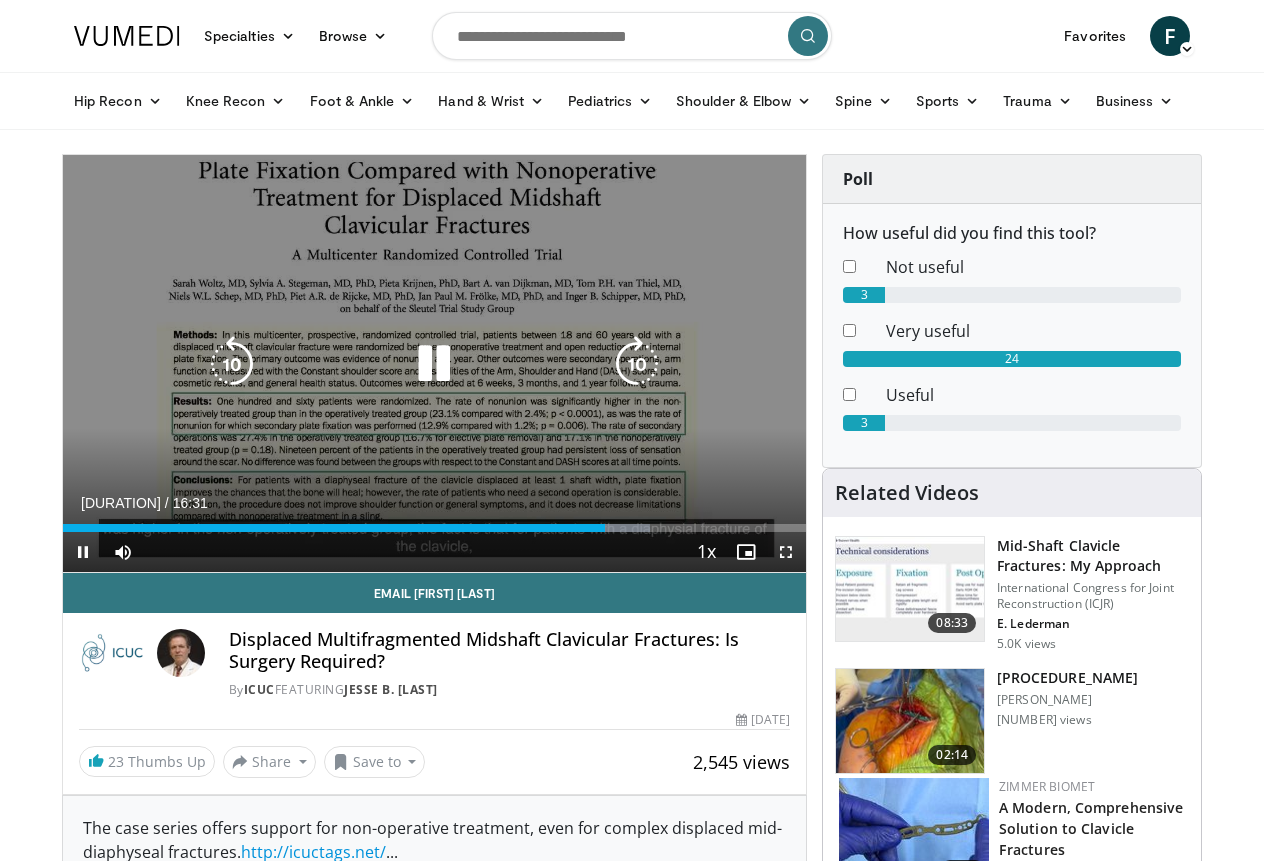 click at bounding box center (434, 364) 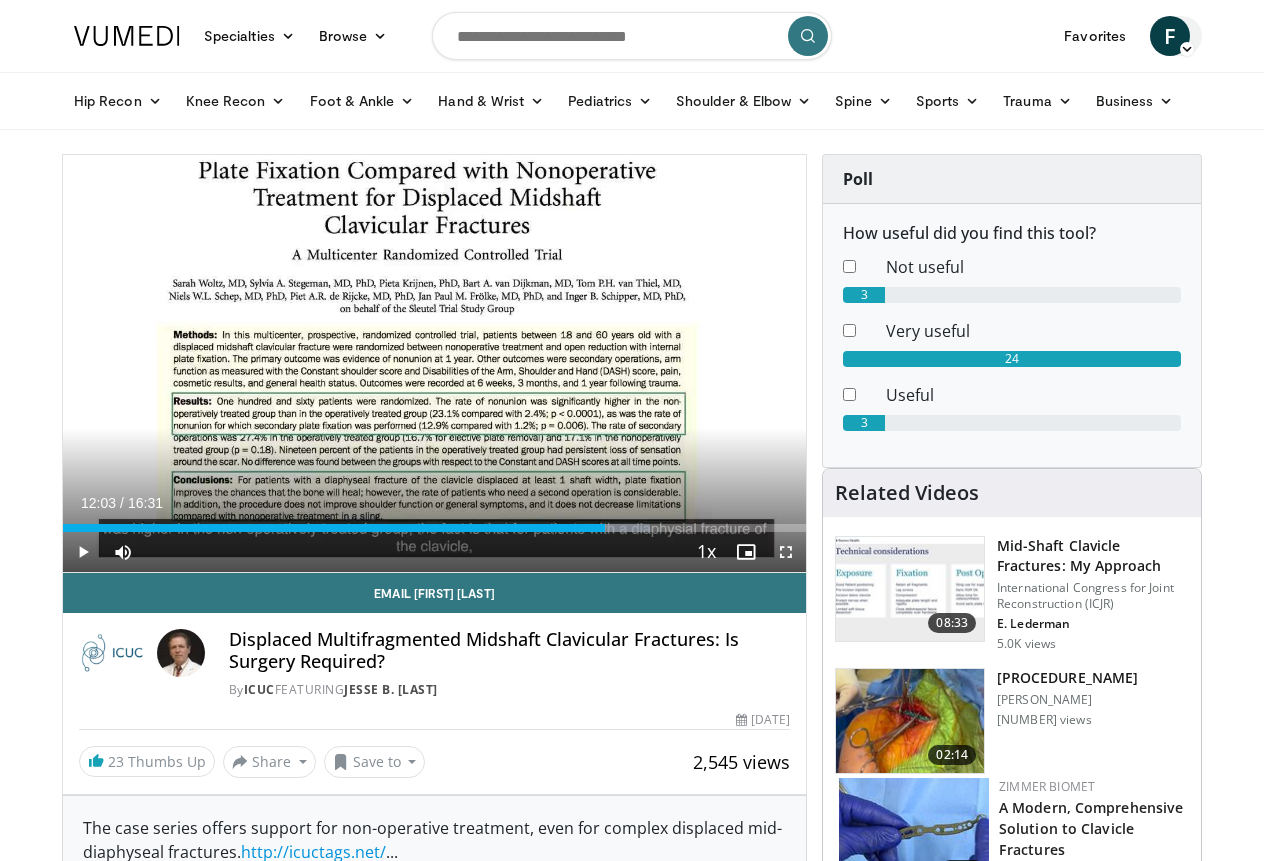 click on "F" at bounding box center (1170, 36) 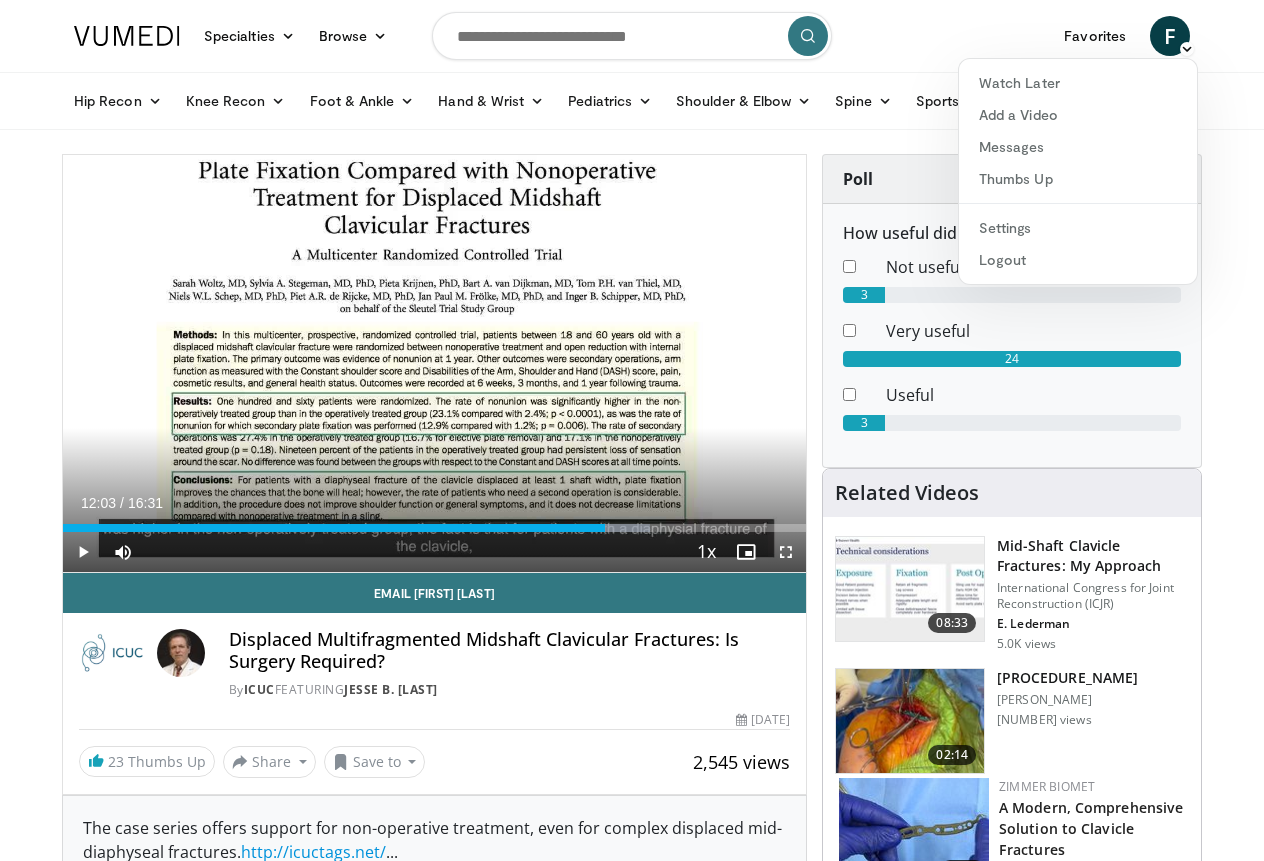 click on "Specialties
Adult & Family Medicine
Allergy, Asthma, Immunology
Anesthesiology
Cardiology
Dental
Dermatology
Endocrinology
Gastroenterology & Hepatology
General Surgery
Hematology & Oncology
Infectious Disease
Nephrology
Neurology
Neurosurgery
Obstetrics & Gynecology
Ophthalmology
Oral Maxillofacial
Orthopaedics
Otolaryngology
Pediatrics
Plastic Surgery
Podiatry
Psychiatry
Pulmonology
Radiation Oncology
Radiology
Rheumatology
Urology
Browse
F" at bounding box center (632, 36) 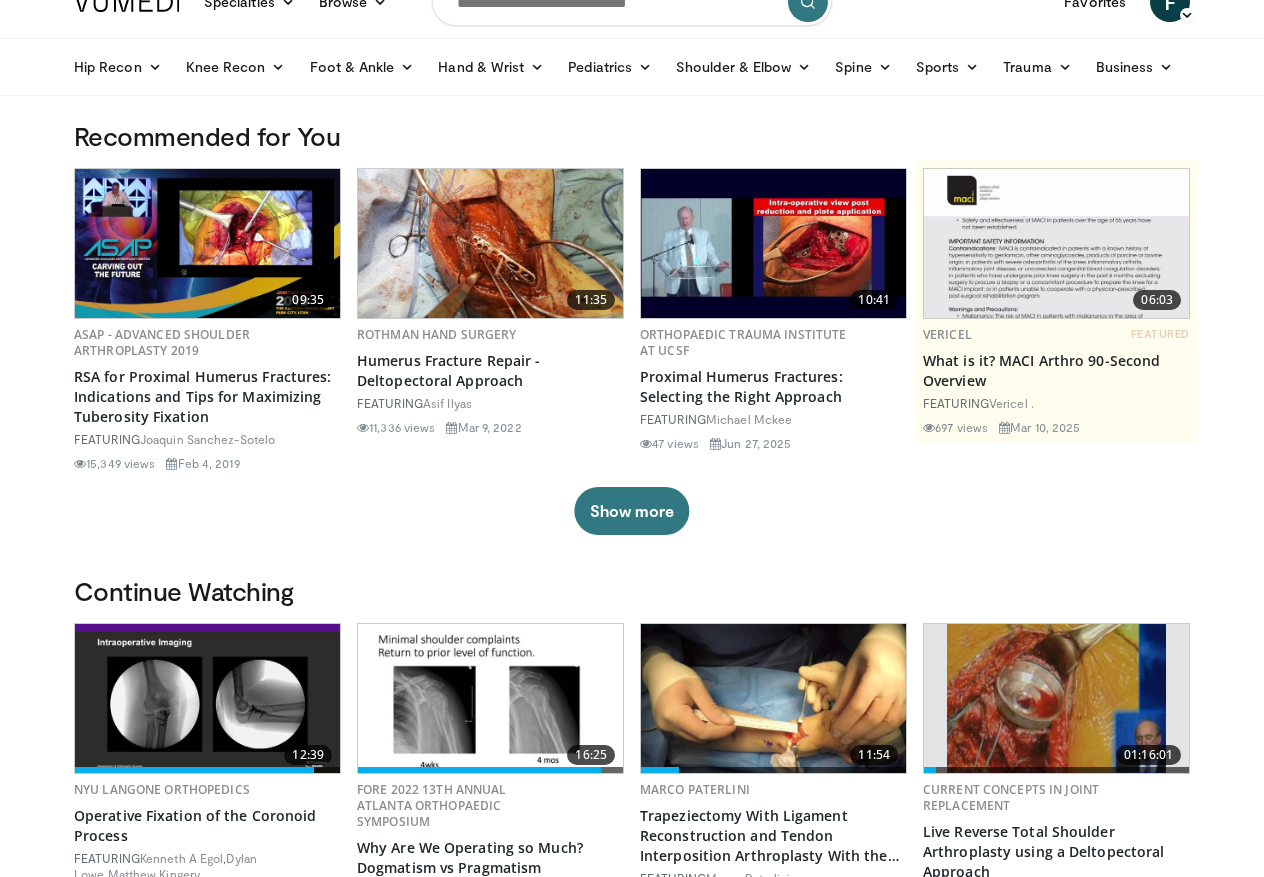 scroll, scrollTop: 0, scrollLeft: 0, axis: both 